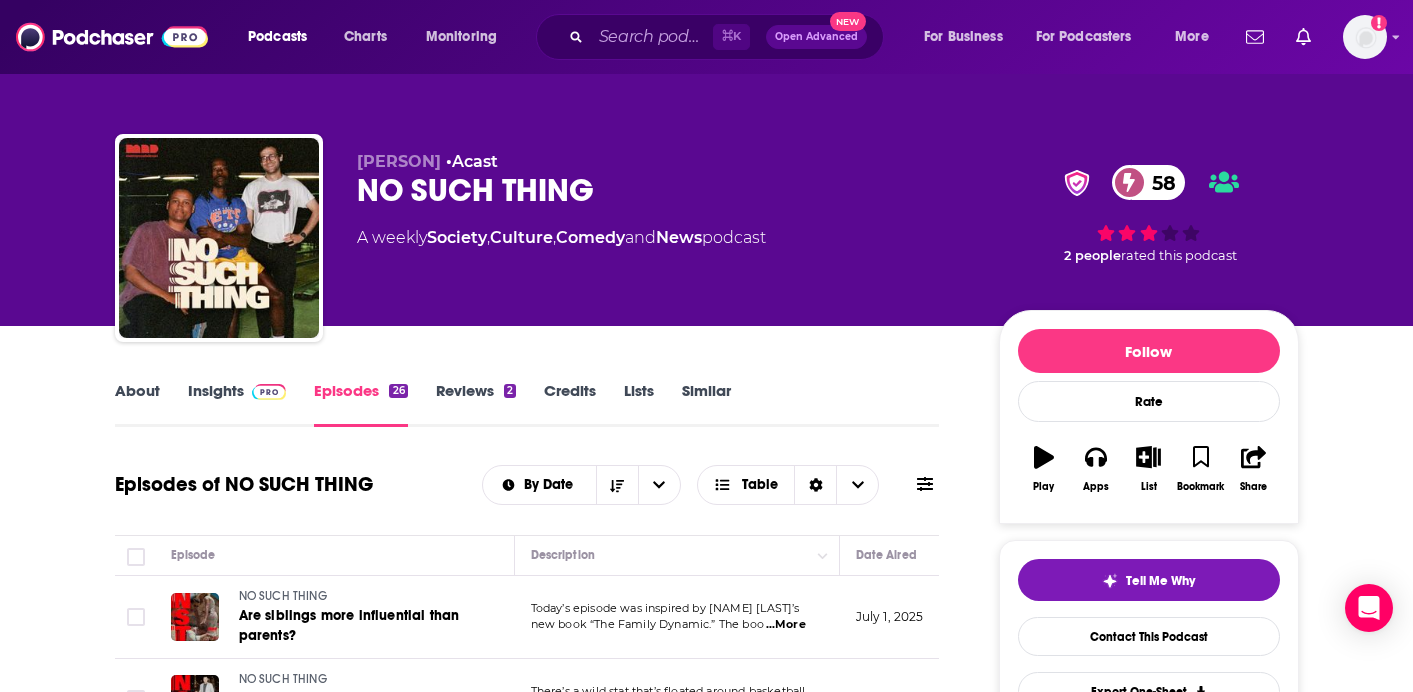 scroll, scrollTop: 2120, scrollLeft: 0, axis: vertical 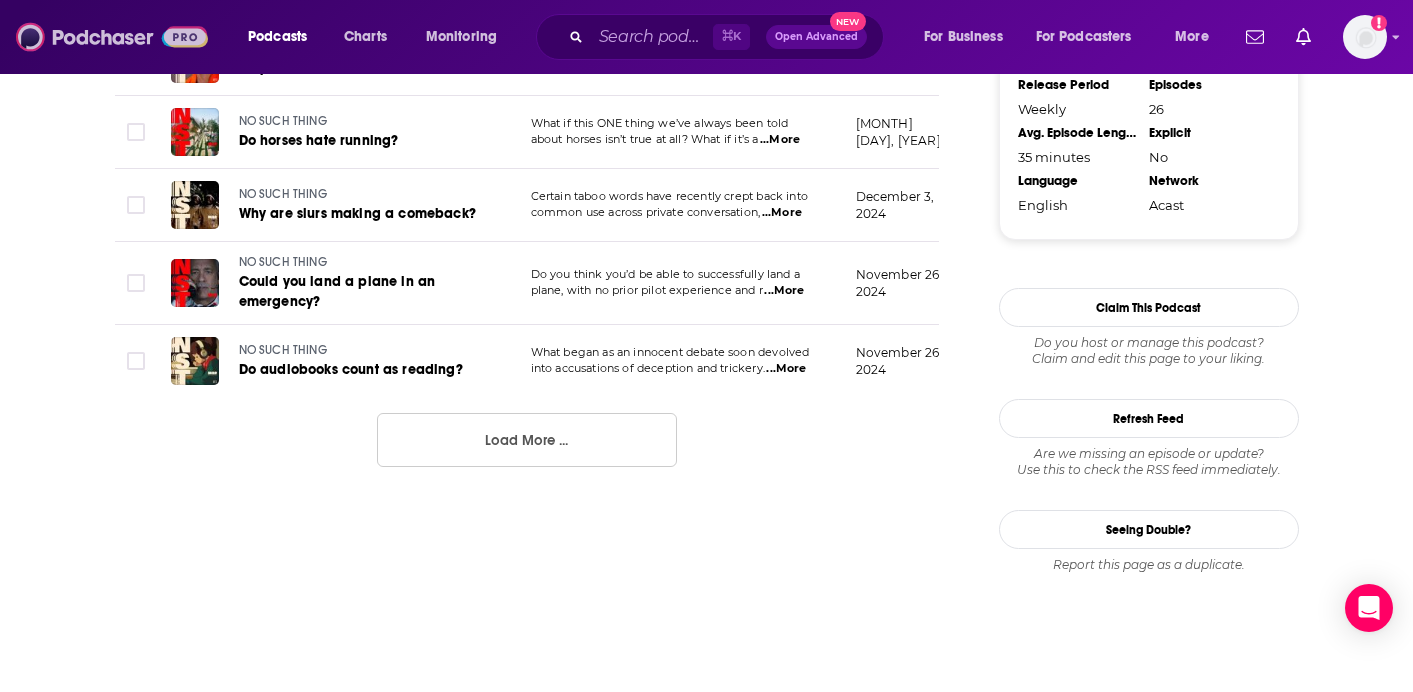 click at bounding box center (112, 37) 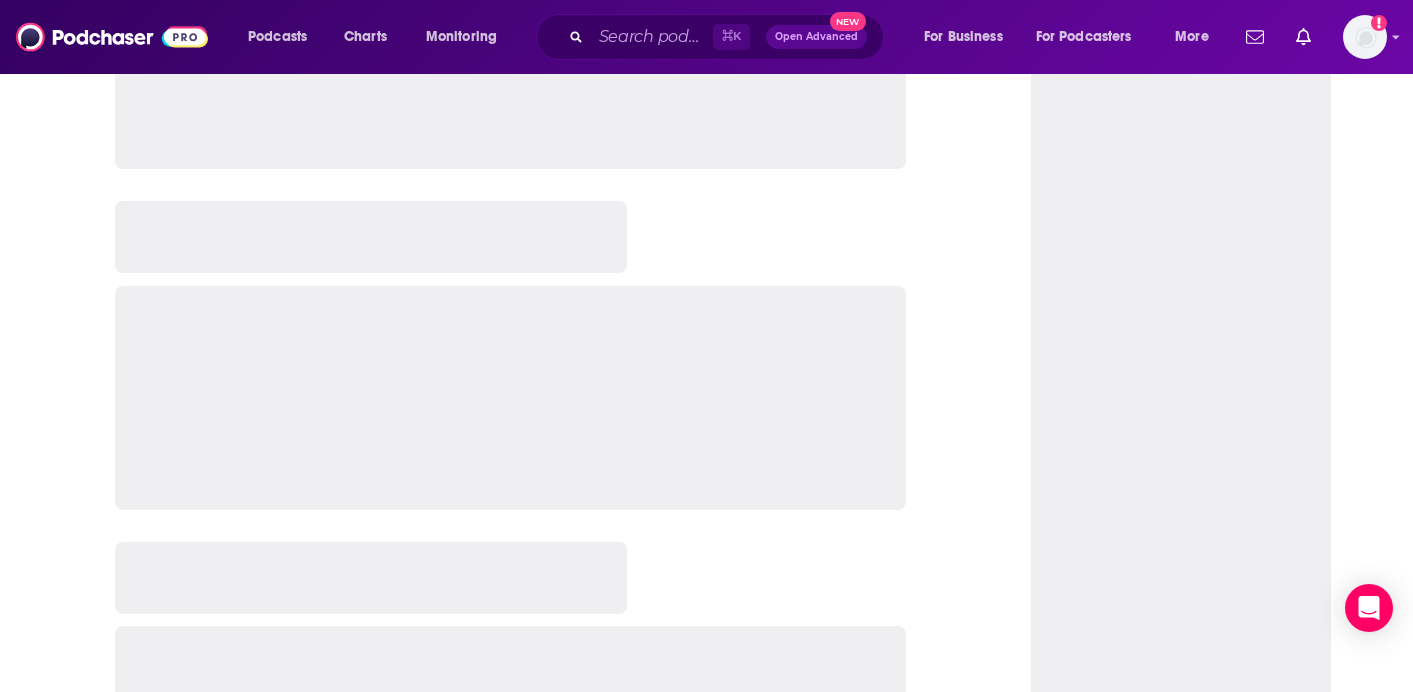 scroll, scrollTop: 0, scrollLeft: 0, axis: both 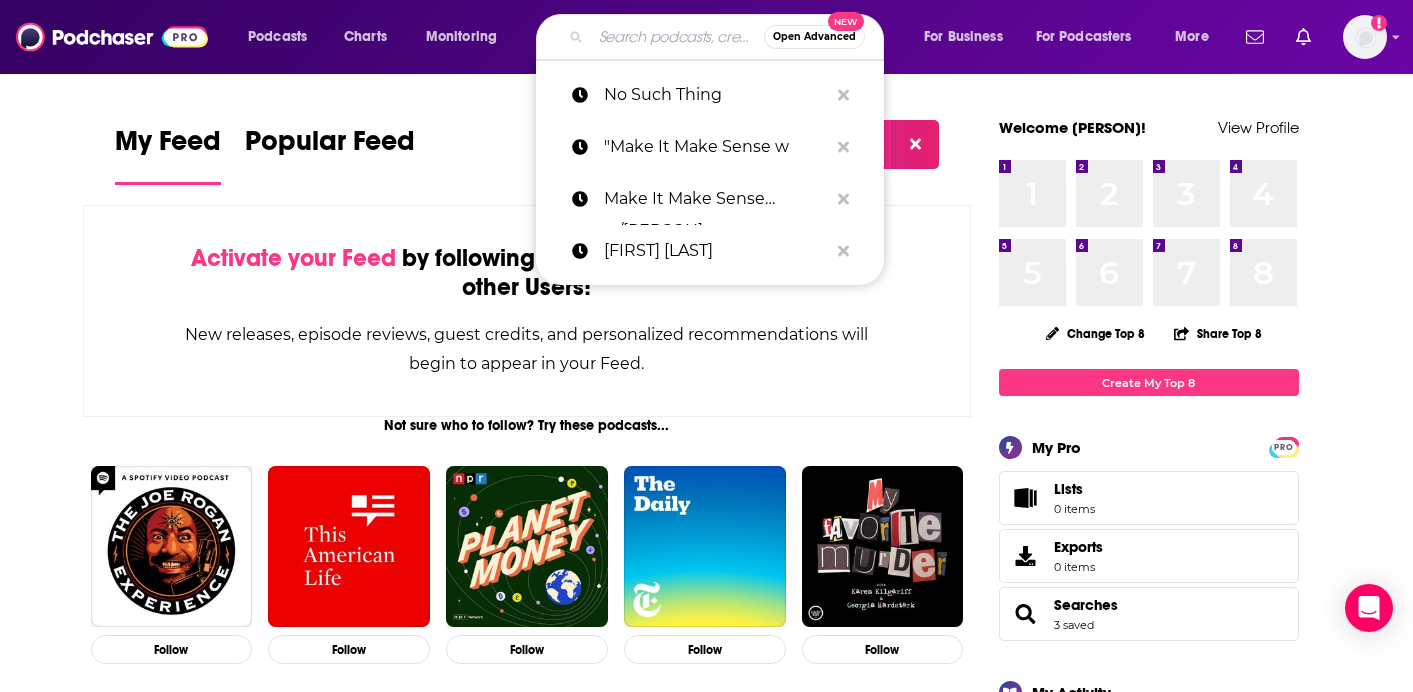 click at bounding box center [677, 37] 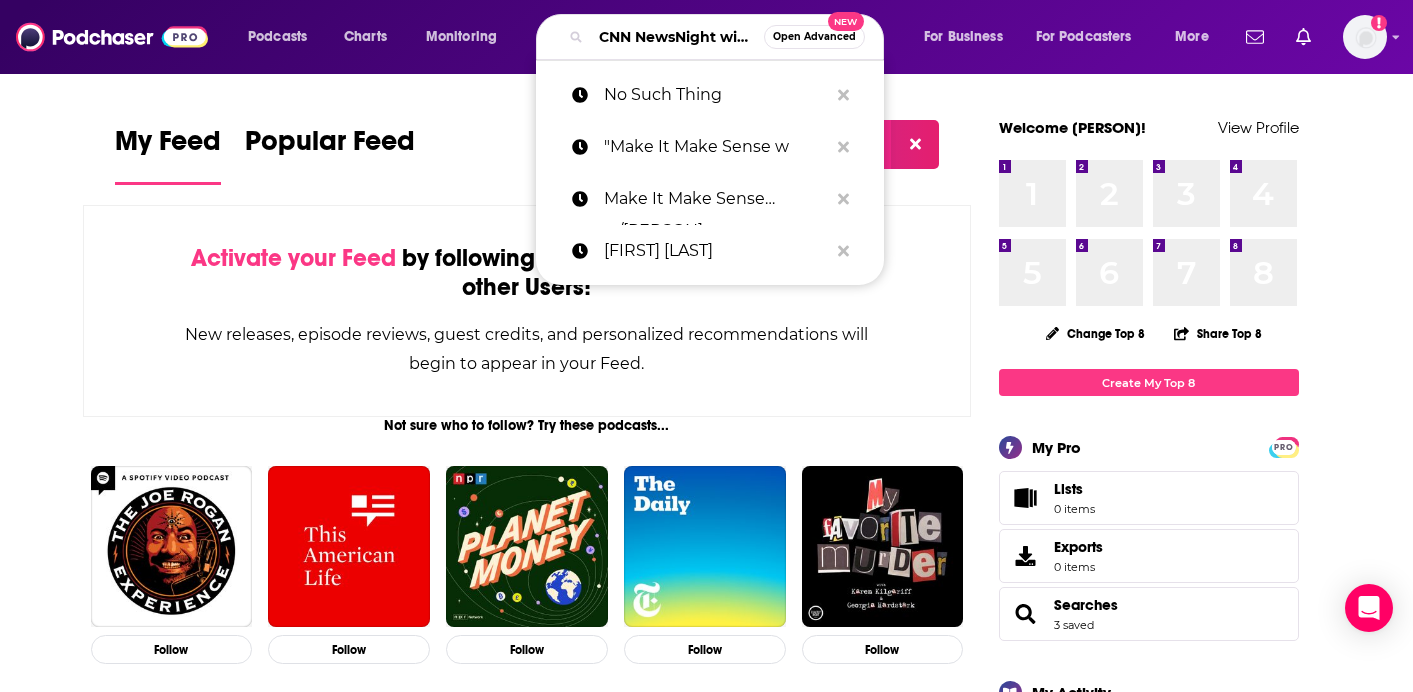 scroll, scrollTop: 0, scrollLeft: 129, axis: horizontal 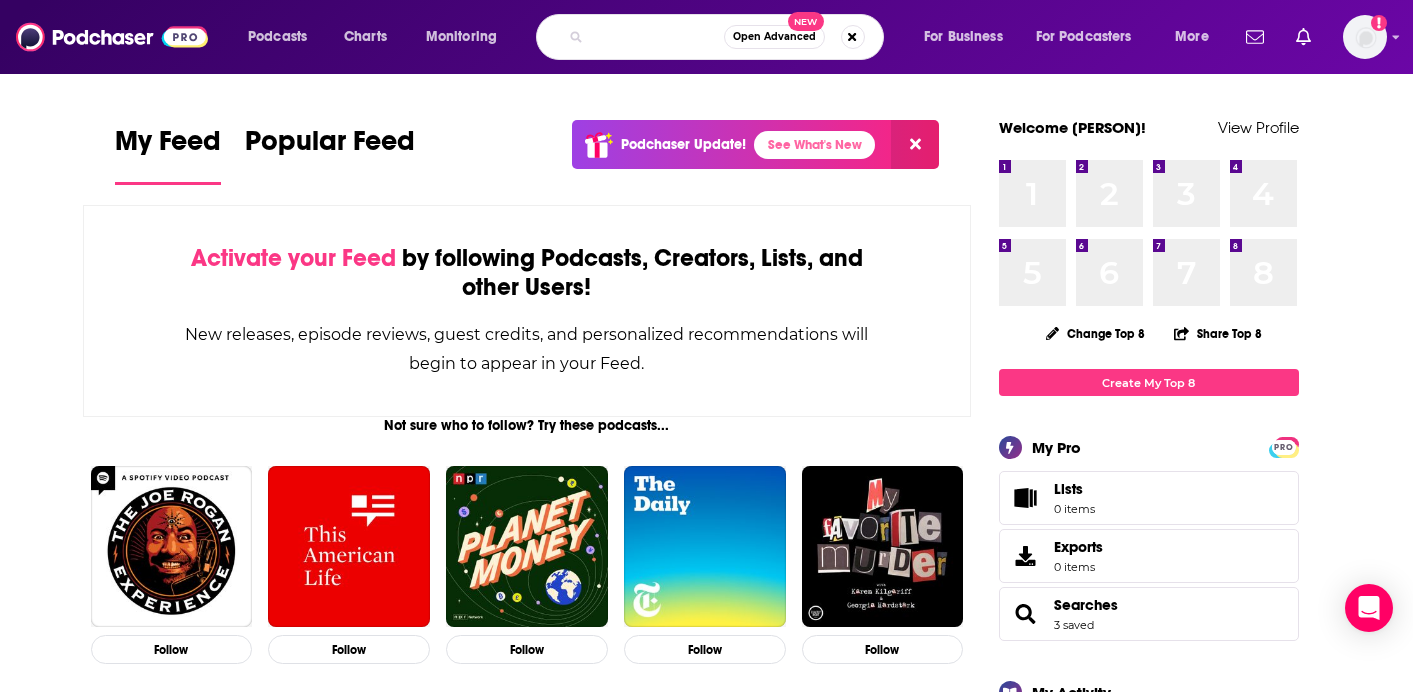 type on "CNN NewsNight with [PERSON]" 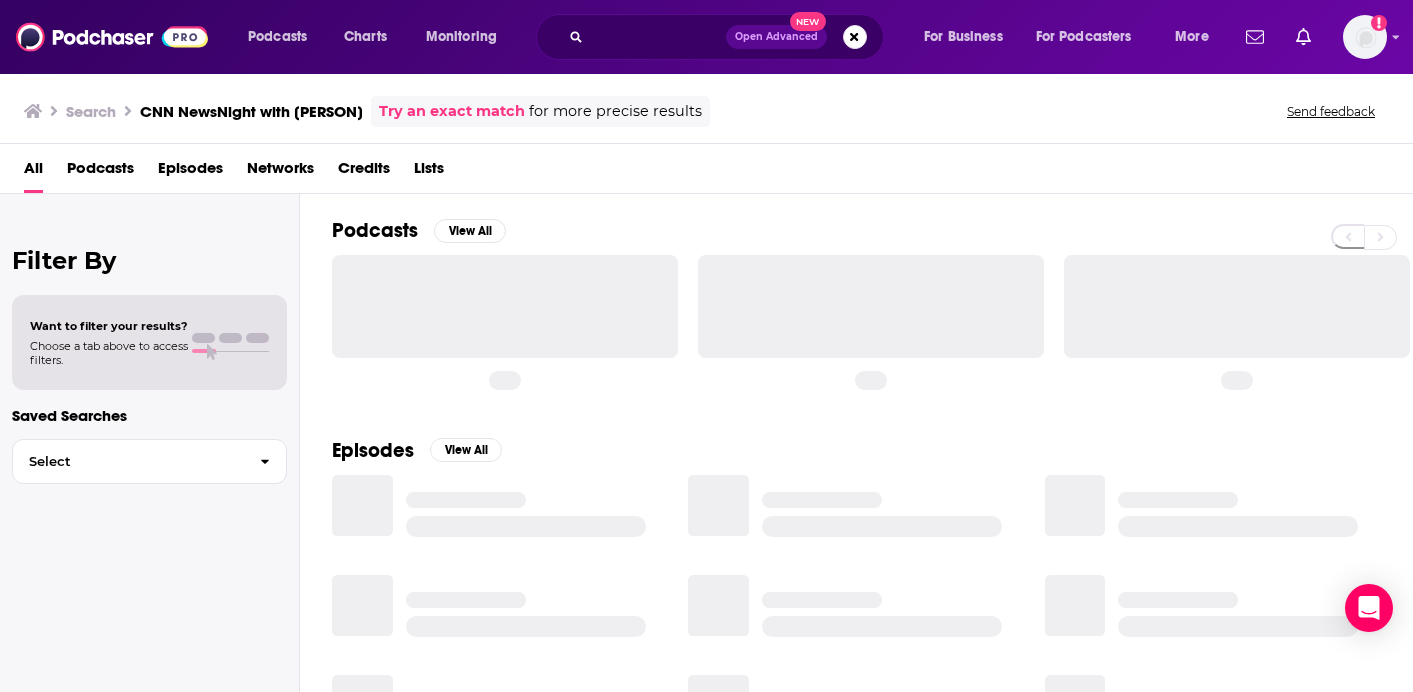 scroll, scrollTop: 0, scrollLeft: 0, axis: both 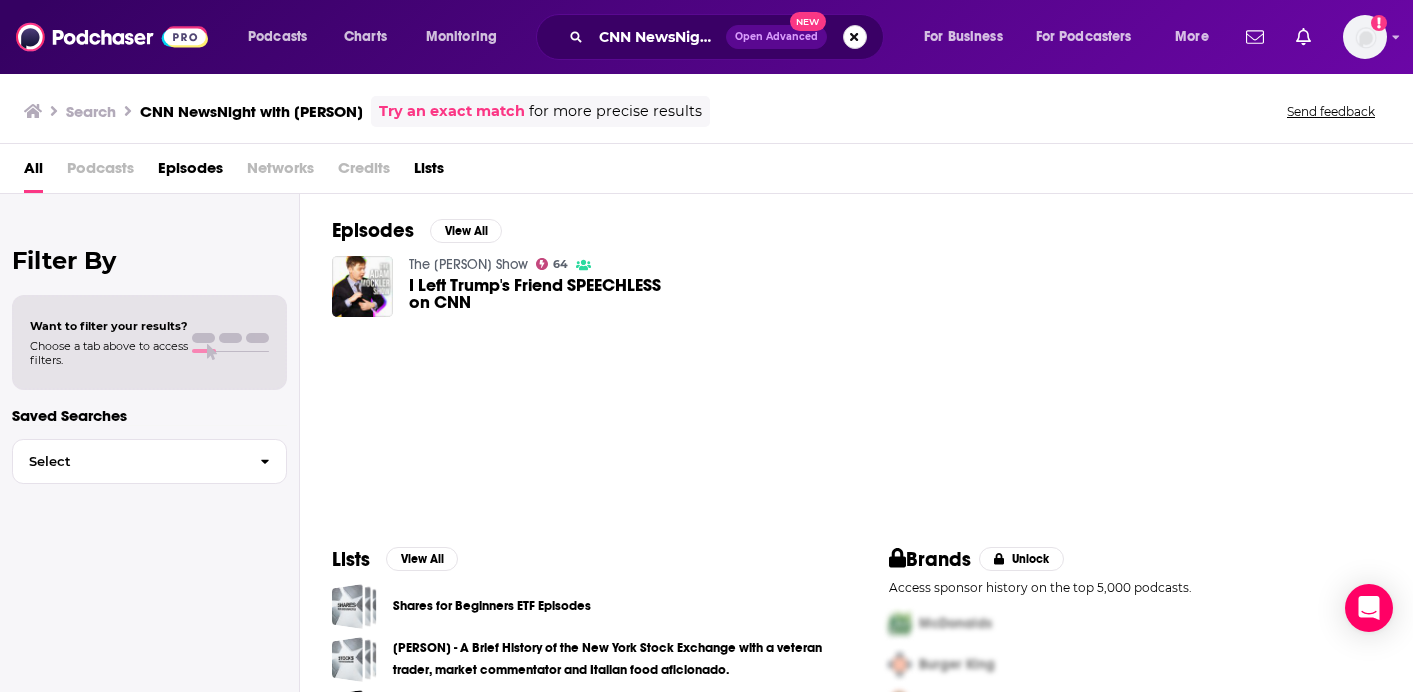 click at bounding box center [855, 37] 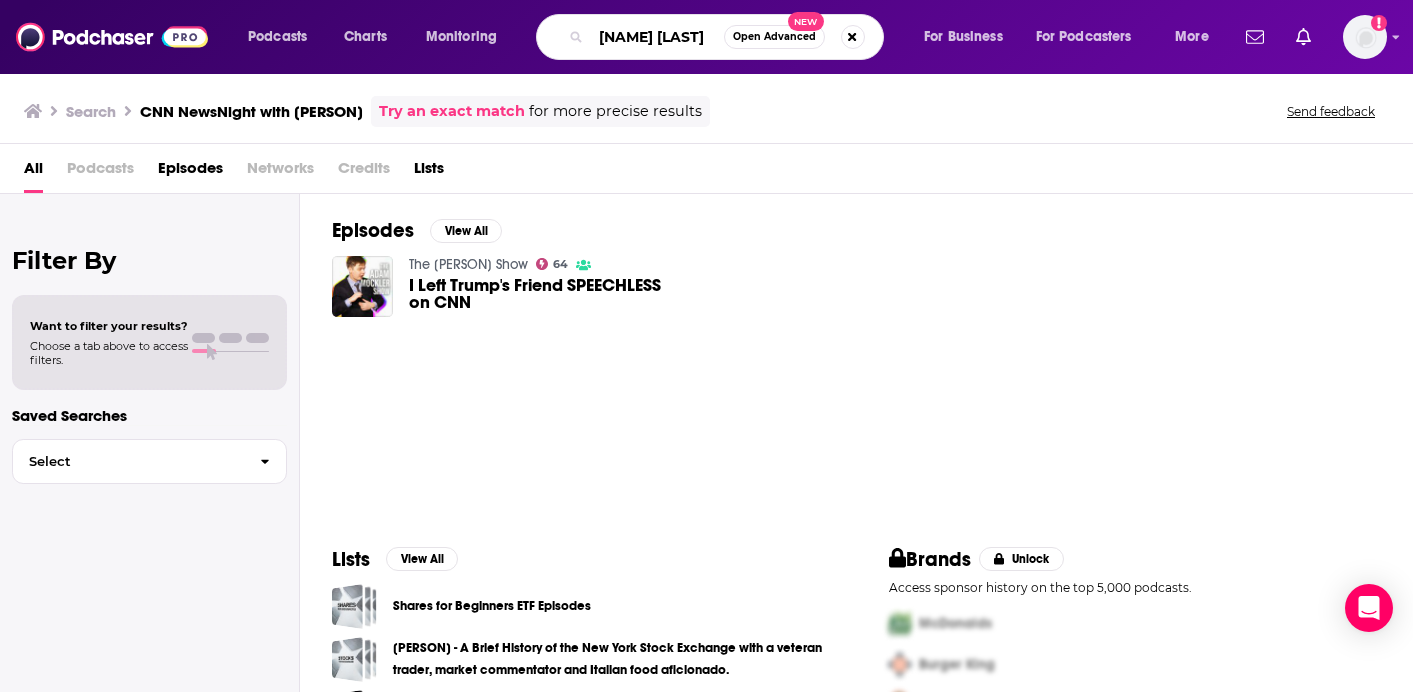 scroll, scrollTop: 0, scrollLeft: 5, axis: horizontal 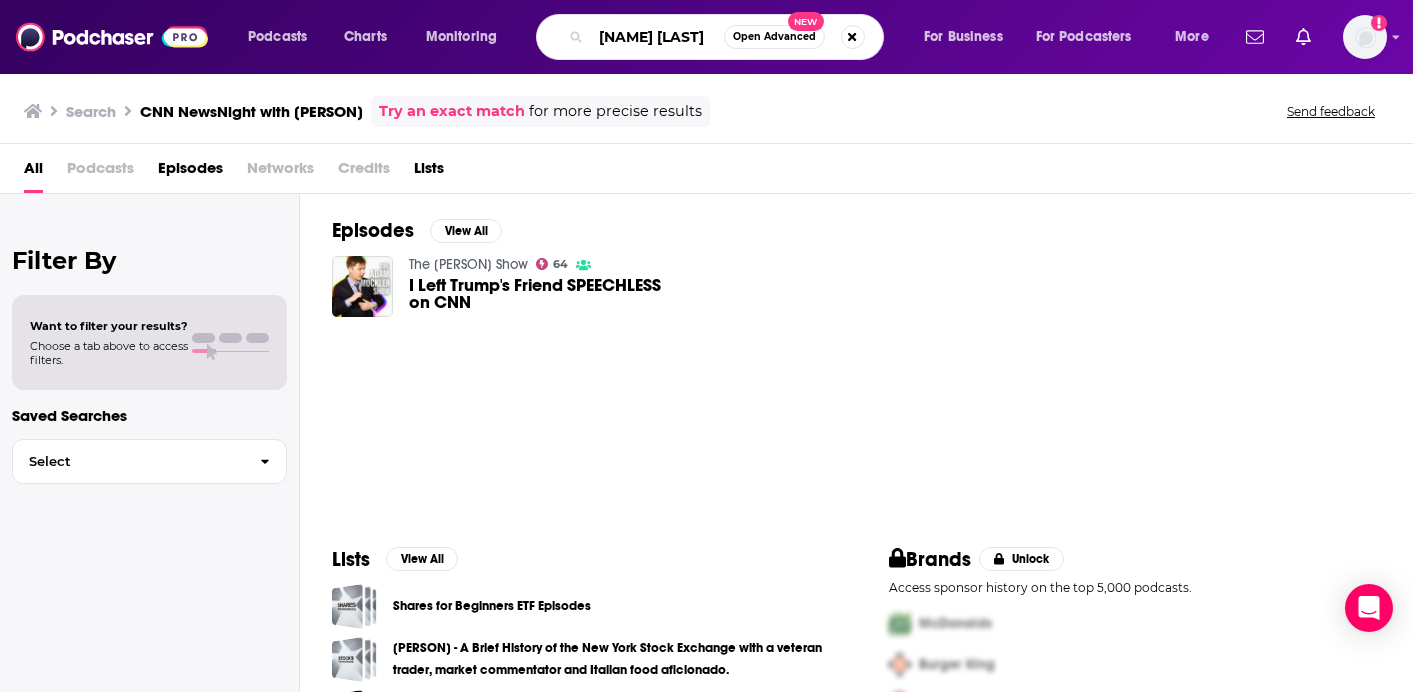 drag, startPoint x: 626, startPoint y: 36, endPoint x: 585, endPoint y: 36, distance: 41 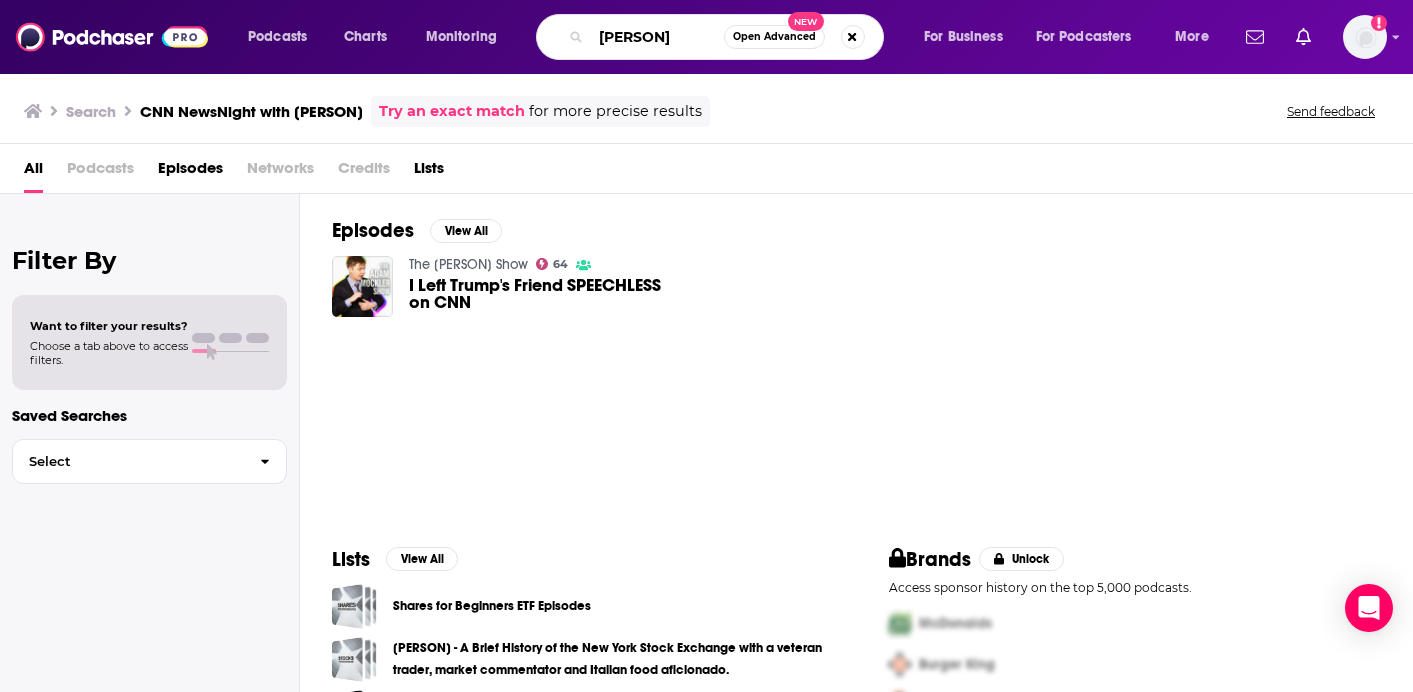 type on "[PERSON]" 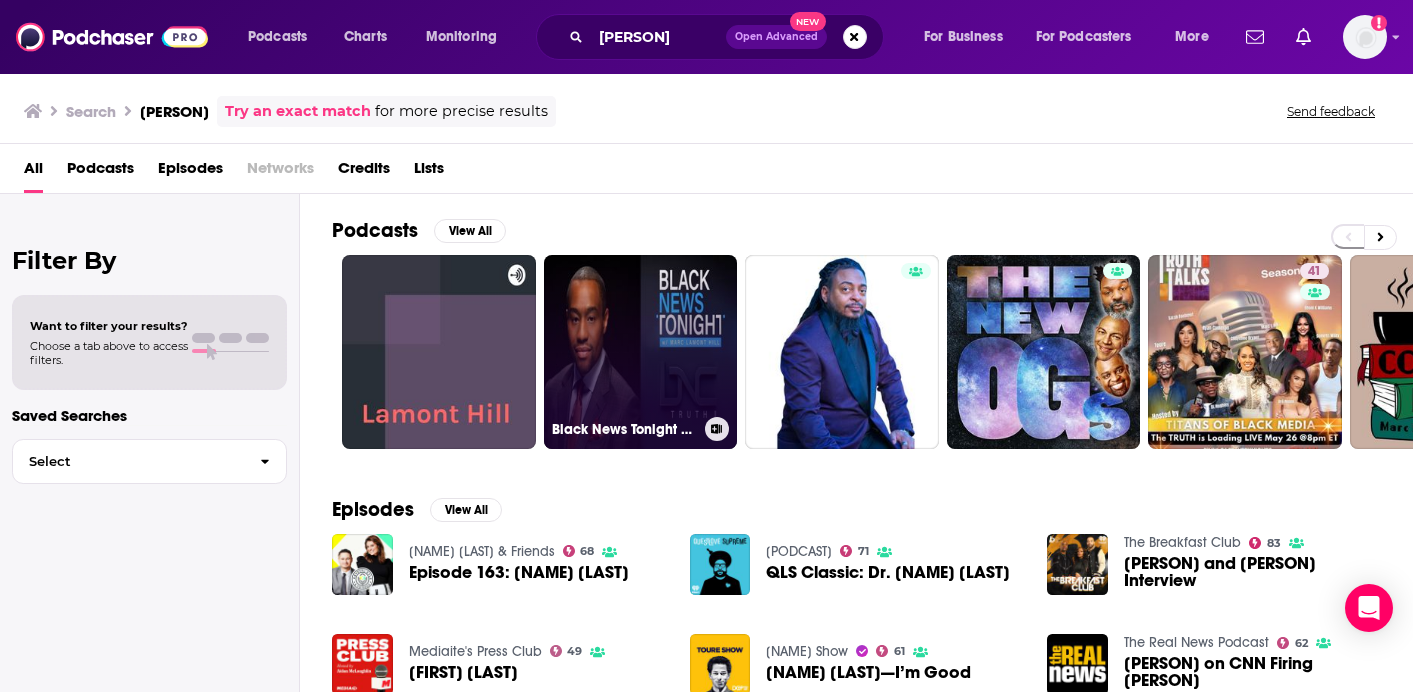 click on "Black News Tonight w/ [NAME] [LAST]" at bounding box center [641, 352] 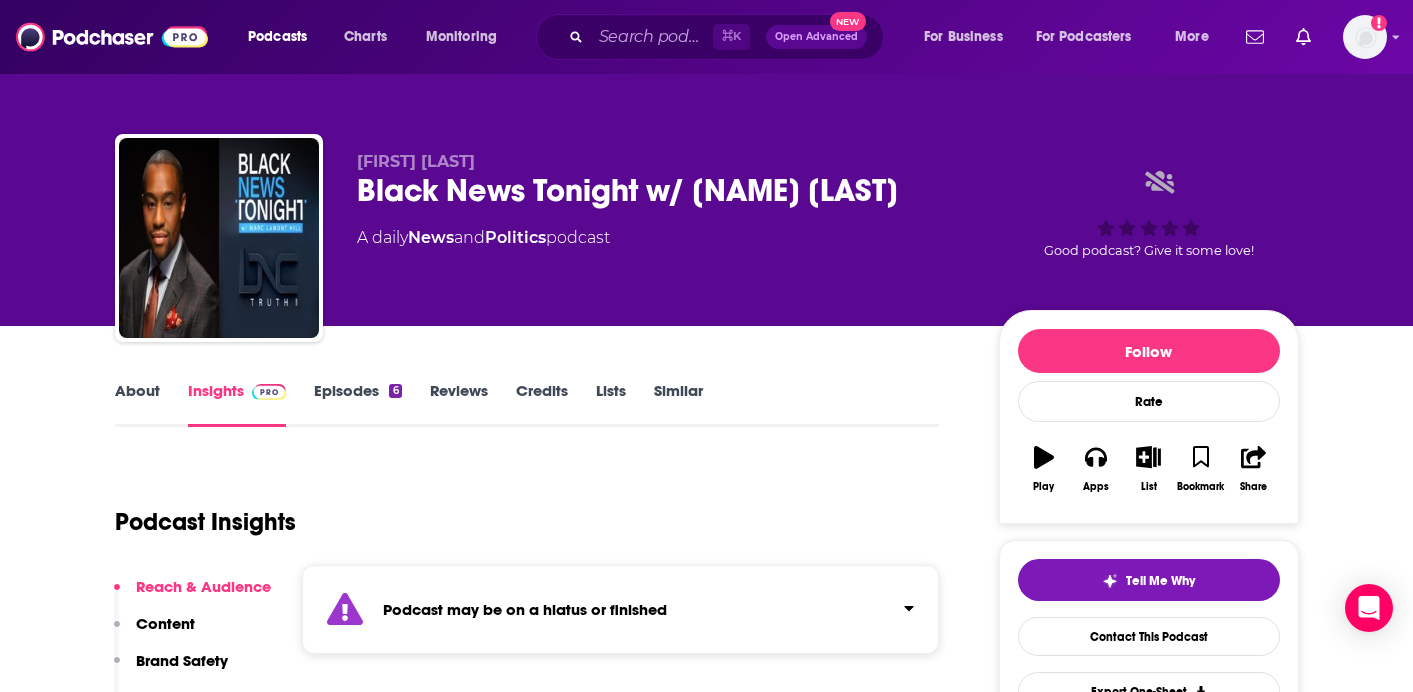 drag, startPoint x: 511, startPoint y: 167, endPoint x: 357, endPoint y: 161, distance: 154.11684 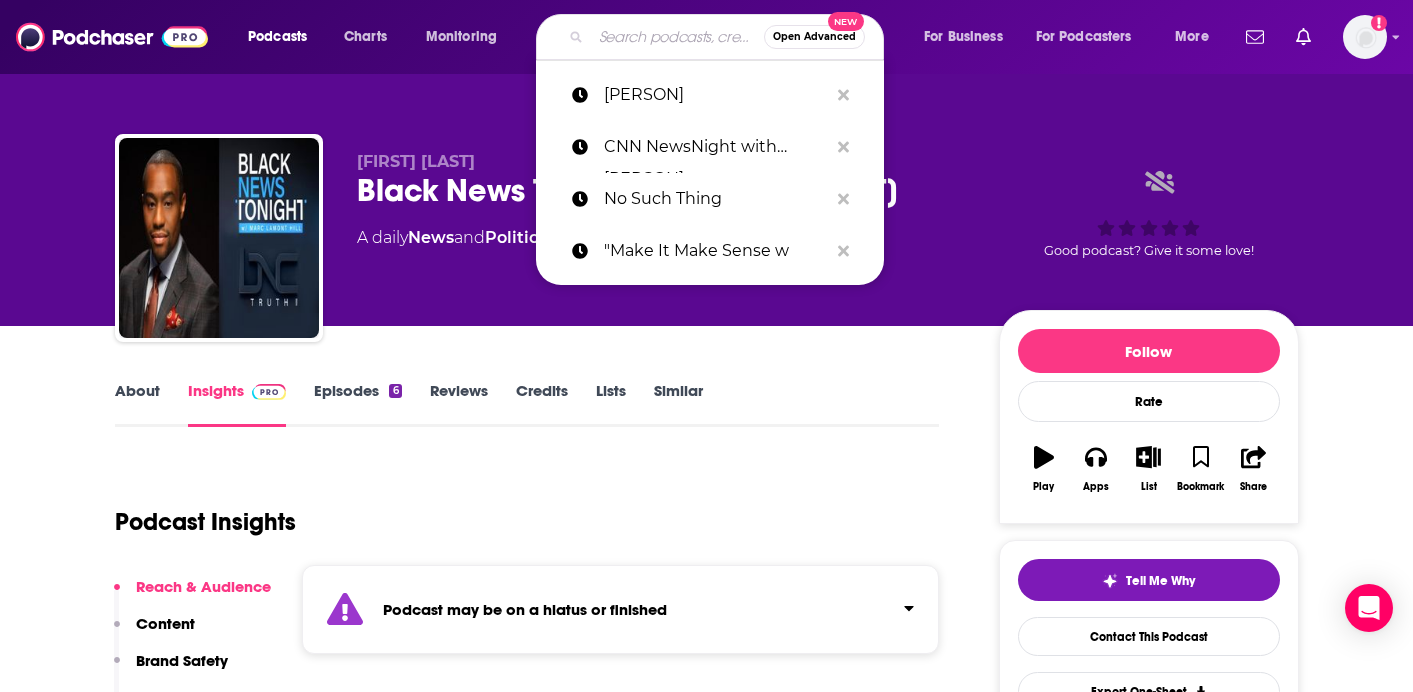 click at bounding box center [677, 37] 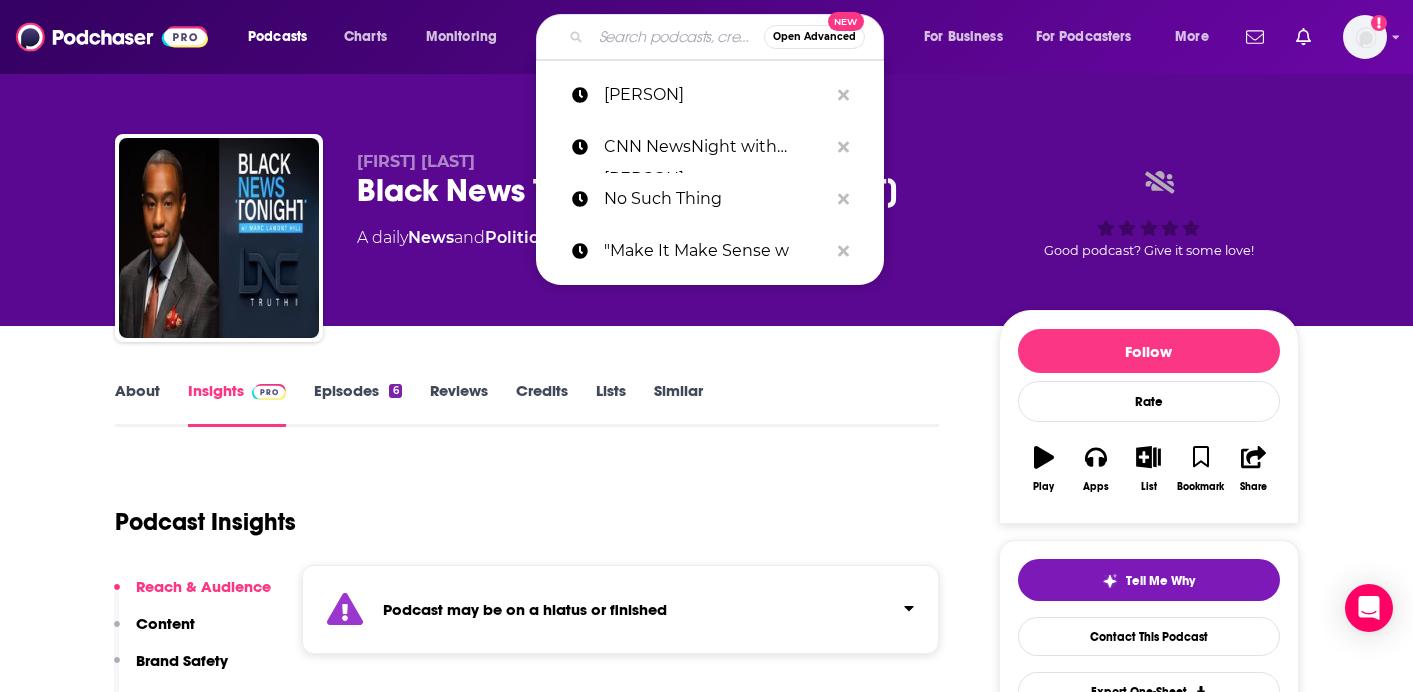 paste on "[FIRST] [LAST]" 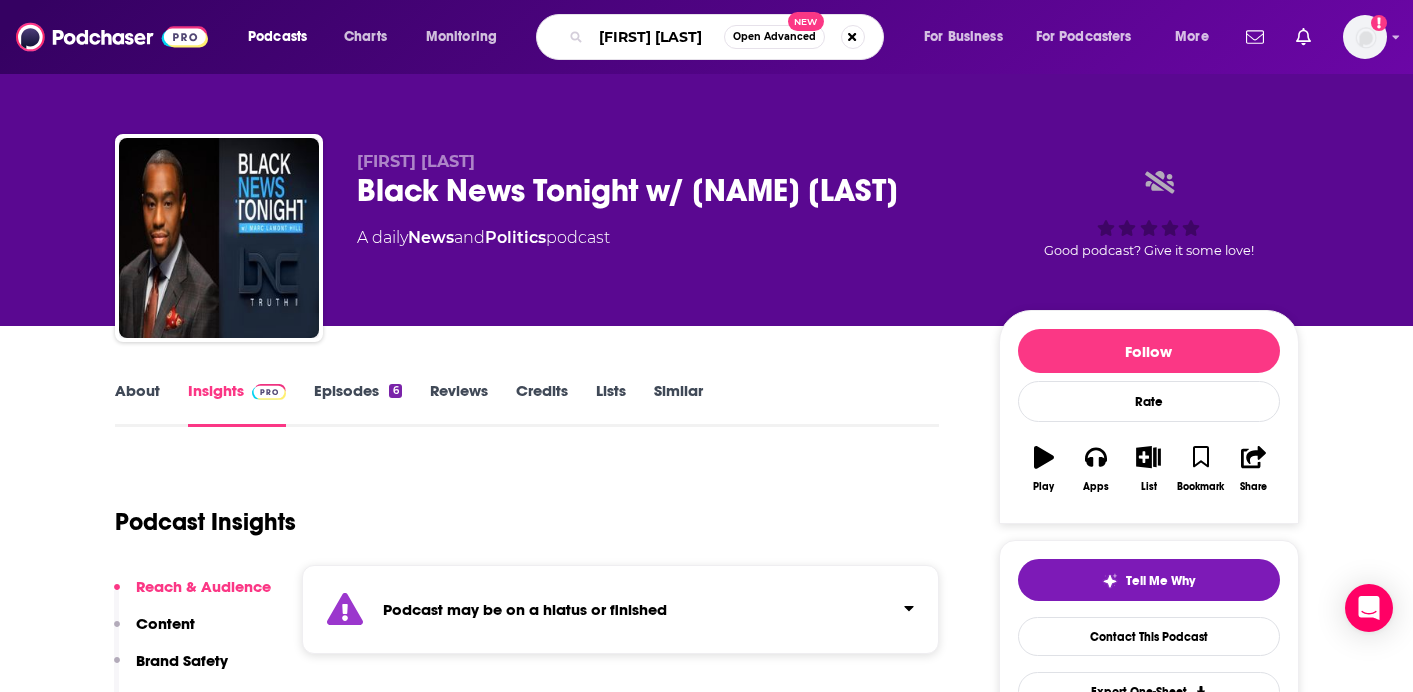 scroll, scrollTop: 0, scrollLeft: 10, axis: horizontal 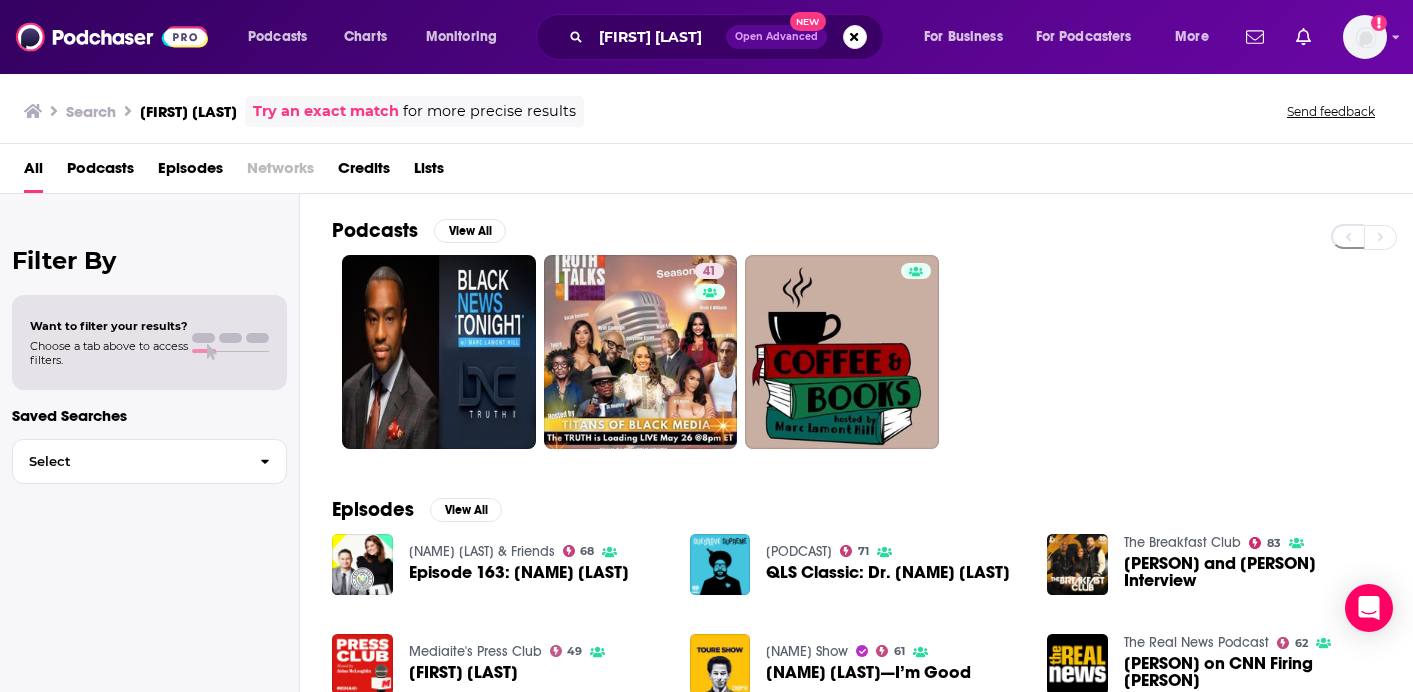 click on "41" at bounding box center (872, 352) 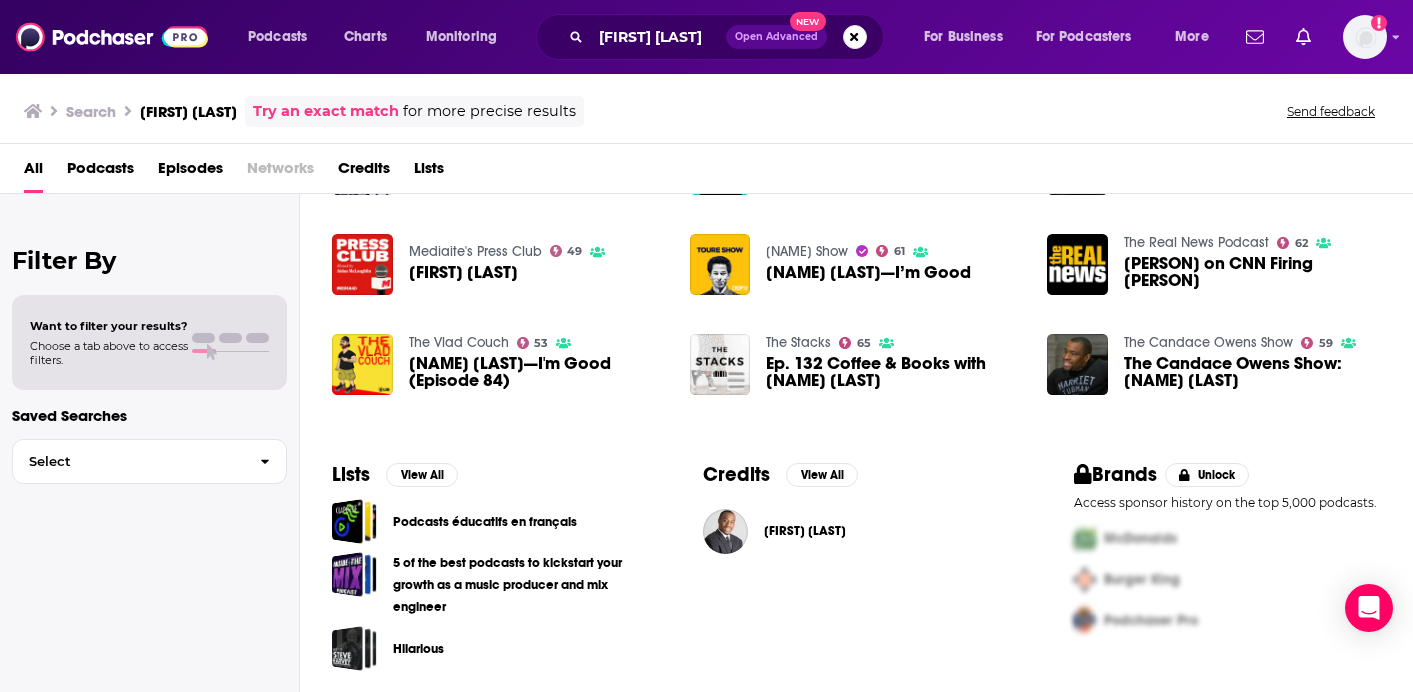 scroll, scrollTop: 401, scrollLeft: 0, axis: vertical 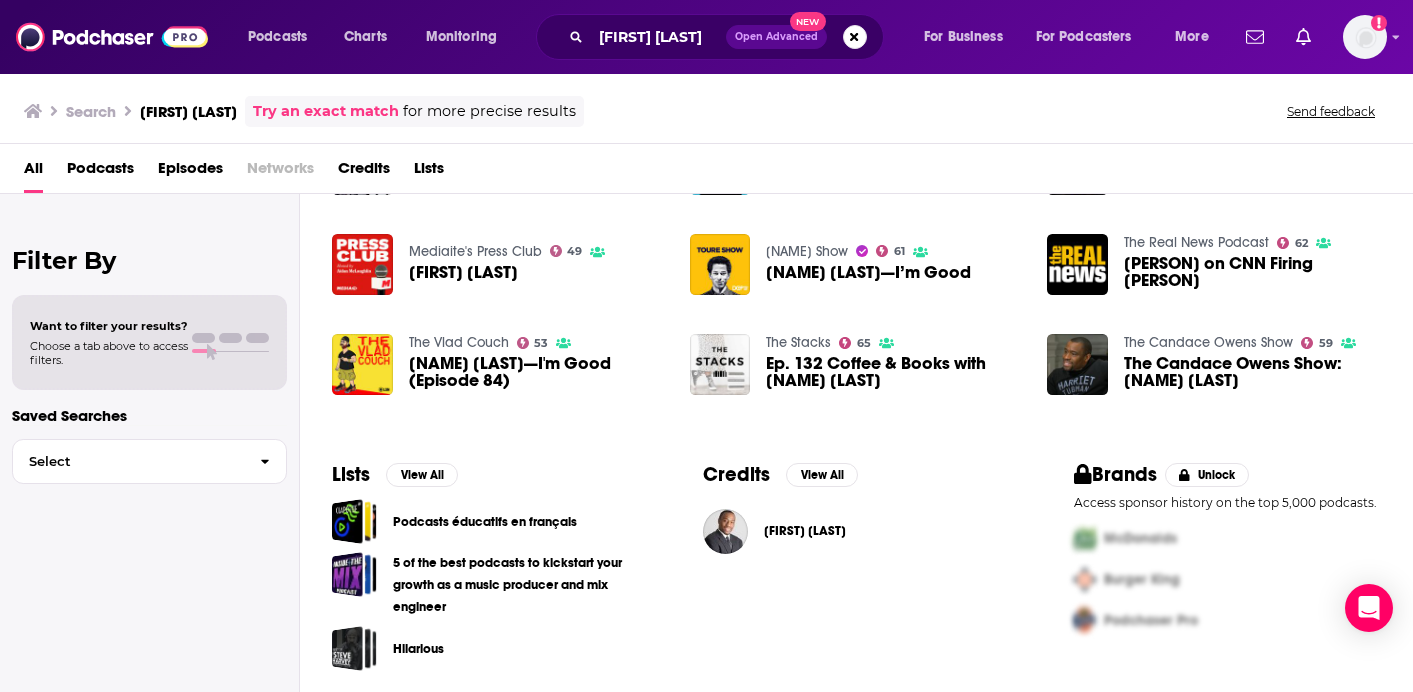 click on "[PODCAST] [PERSON] Episode 163: [PERSON] [PERSON] 71 QLS Classic: [PERSON] [PERSON] 83 [PERSON] and [PERSON] Interview Mediaite's Press Club 49 [PERSON] [PODCAST] 61 [PERSON]—I'm Good The Real News Podcast 62 [PERSON] on CNN Firing [PERSON] The Vlad Couch 53 [PERSON] (Episode 84) The Stacks 65 Ep. 132 Coffee & Books with [PERSON] The Candace Owens Show 59 The Candace Owens Show: [PERSON]" at bounding box center [856, 274] 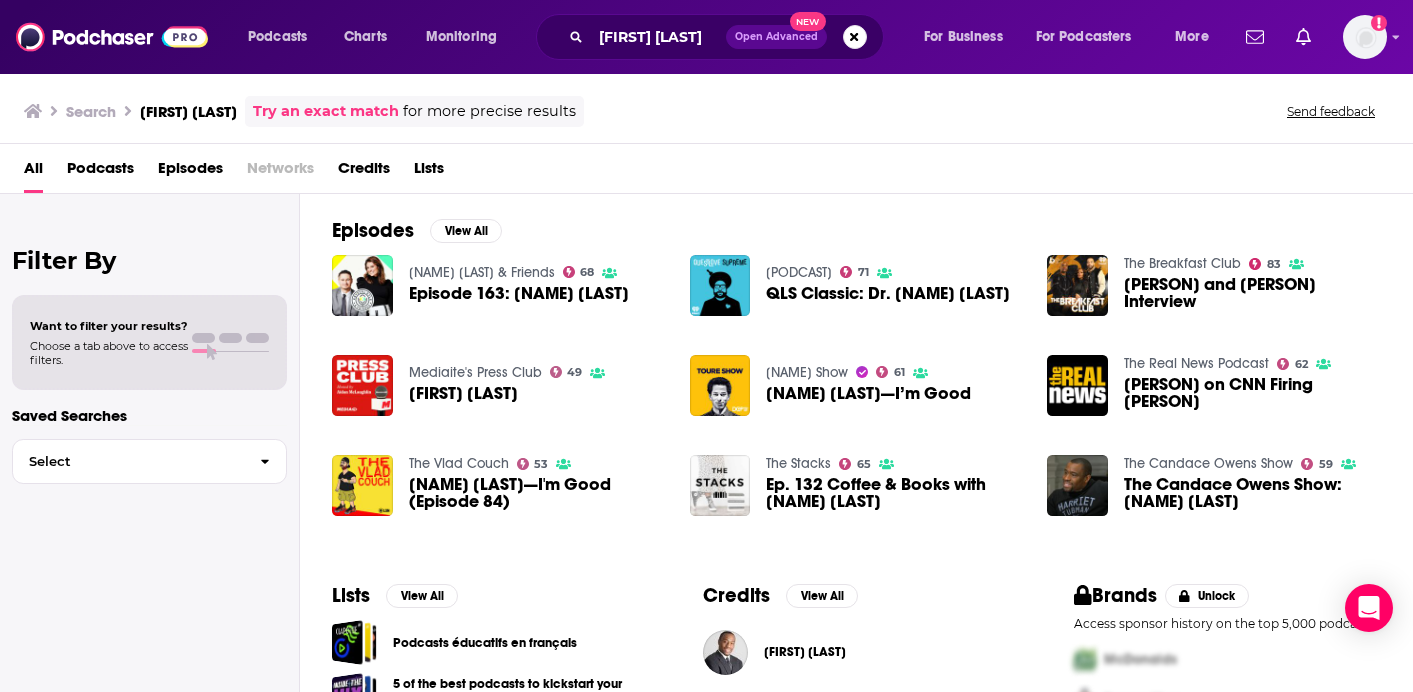 scroll, scrollTop: 201, scrollLeft: 0, axis: vertical 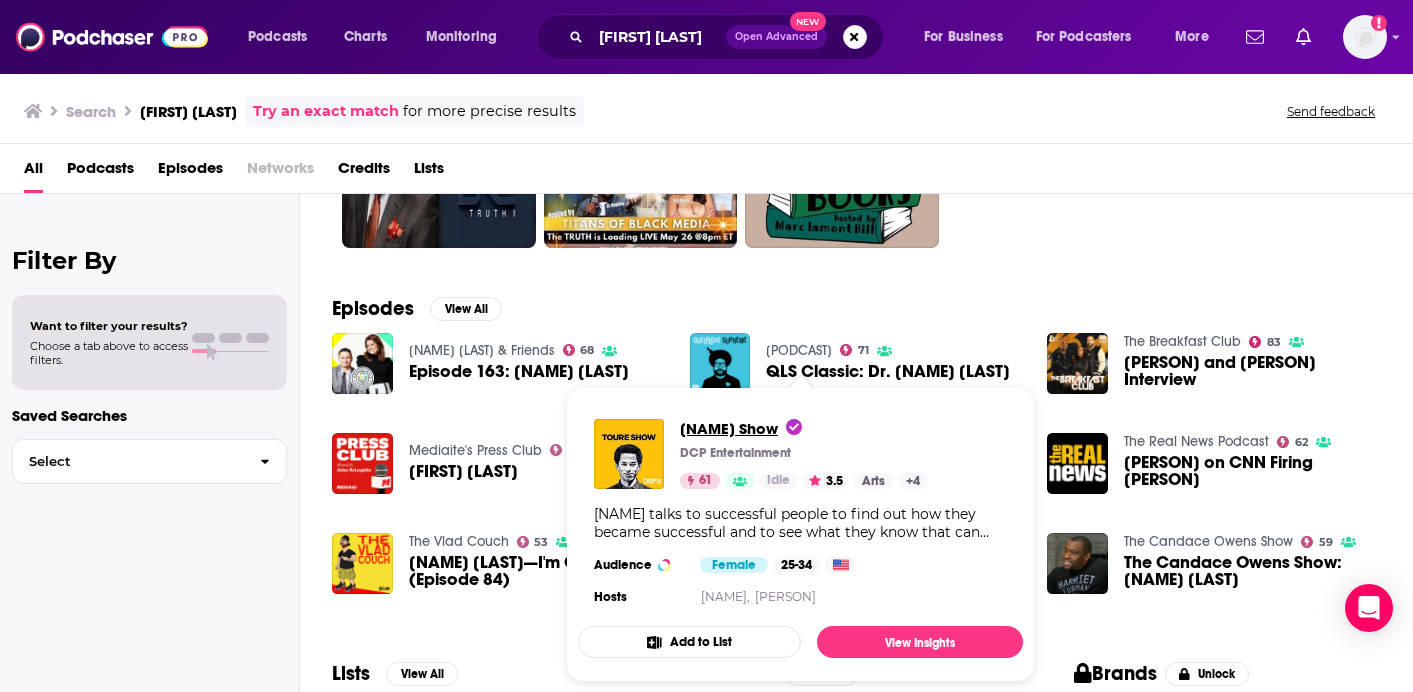 click on "[NAME] Show" at bounding box center (741, 428) 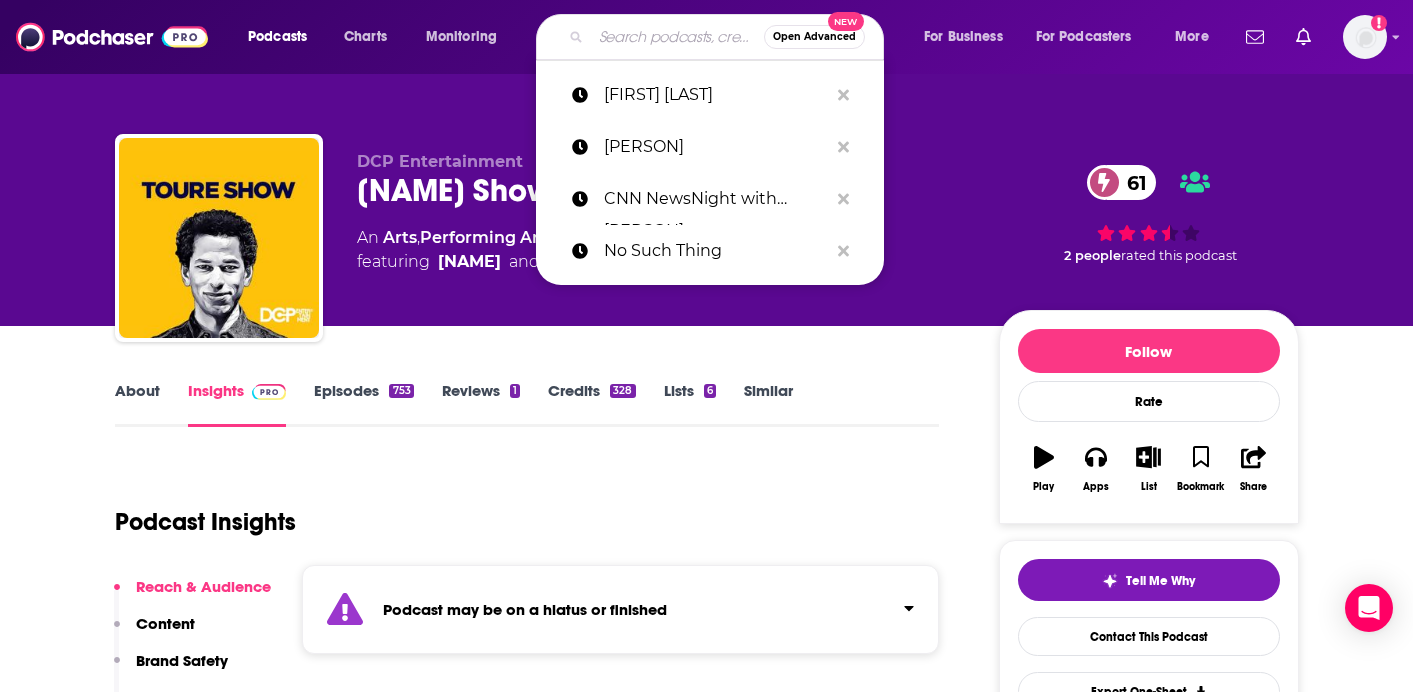 click at bounding box center (677, 37) 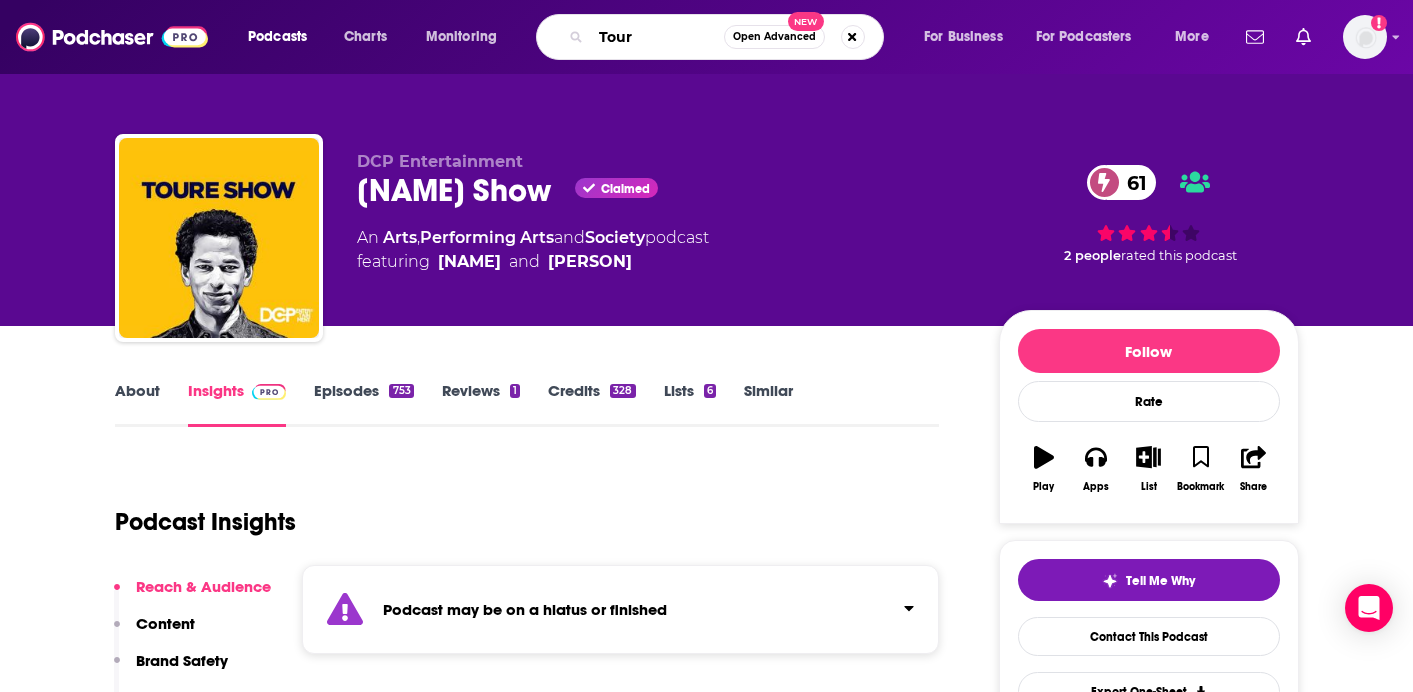 type on "[PERSON]" 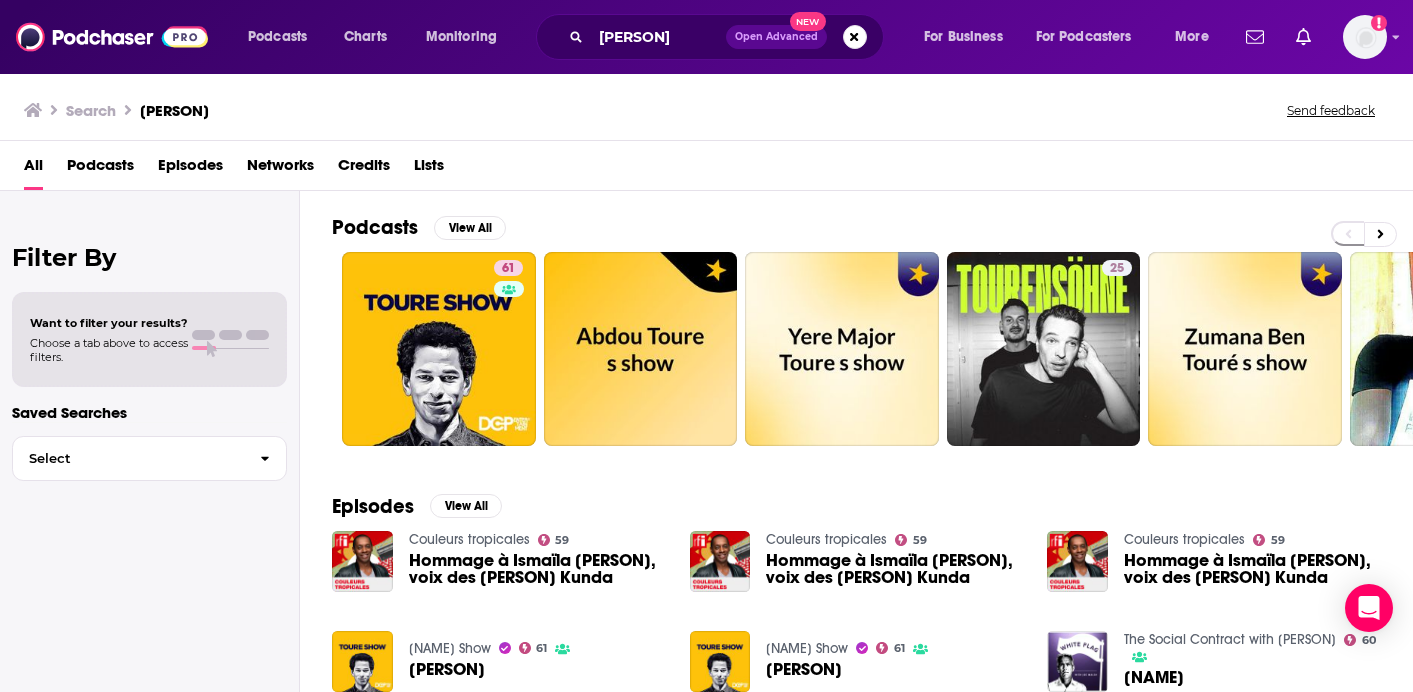 click on "Podcasts View All" at bounding box center (872, 233) 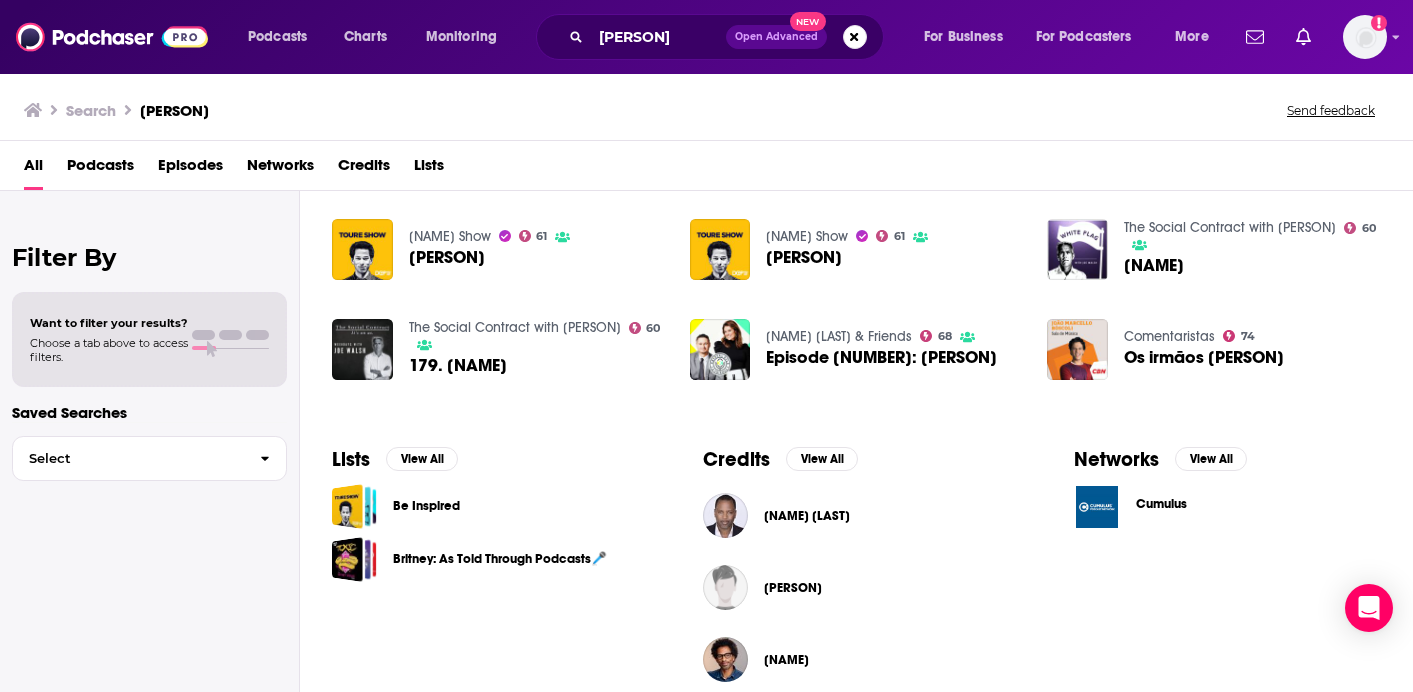 scroll, scrollTop: 440, scrollLeft: 0, axis: vertical 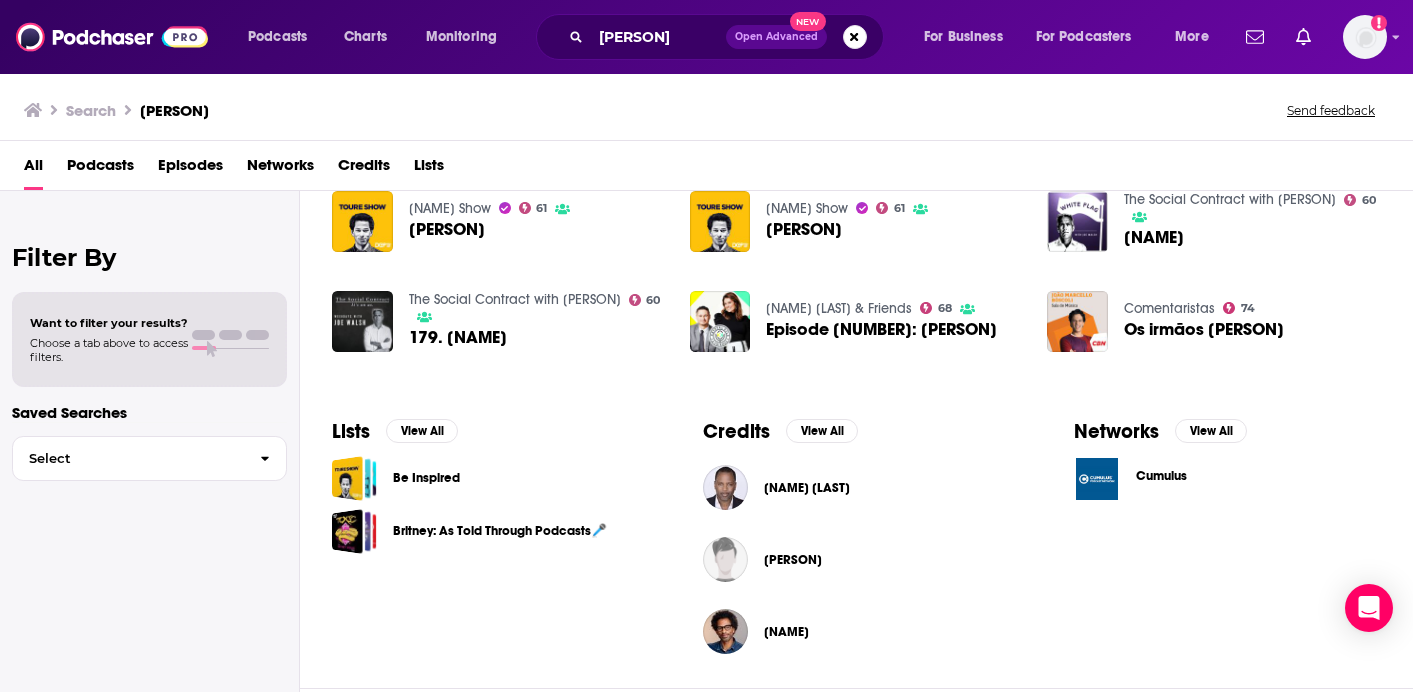 click on "[NAME]" at bounding box center [786, 632] 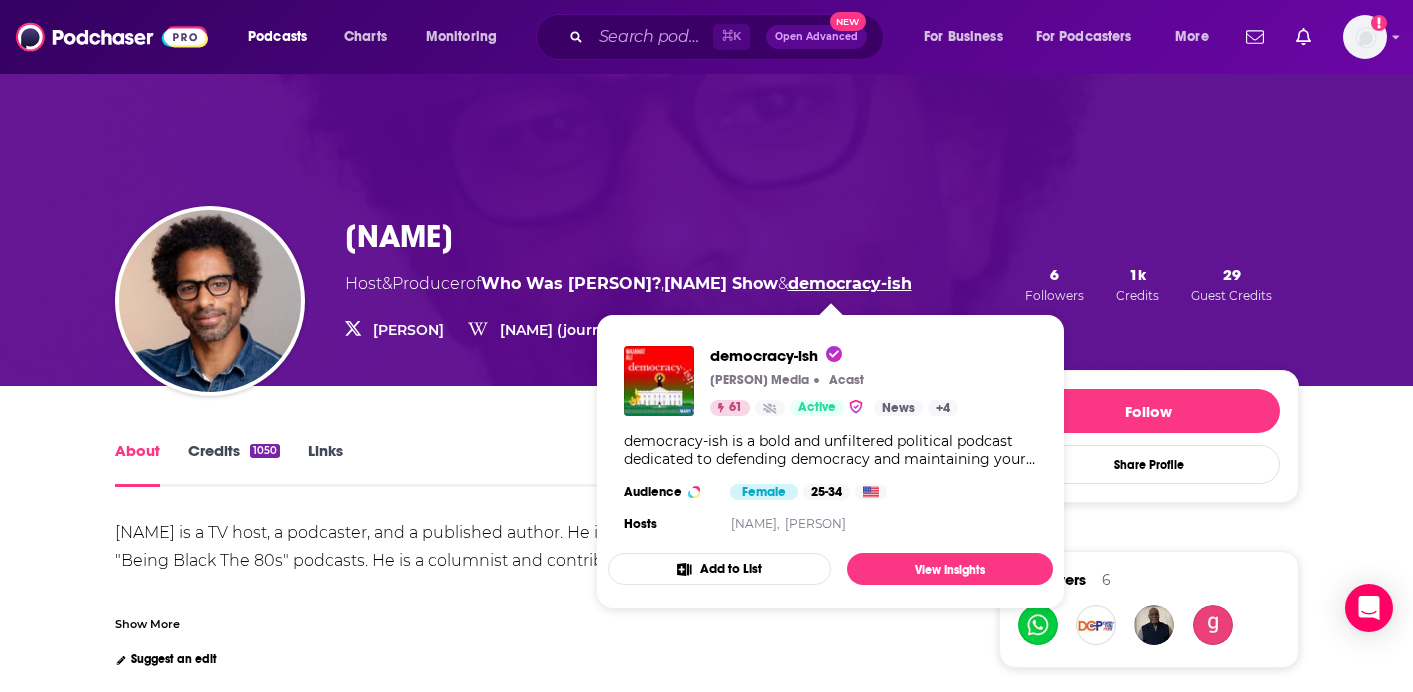 click on "democracy-ish" at bounding box center (850, 283) 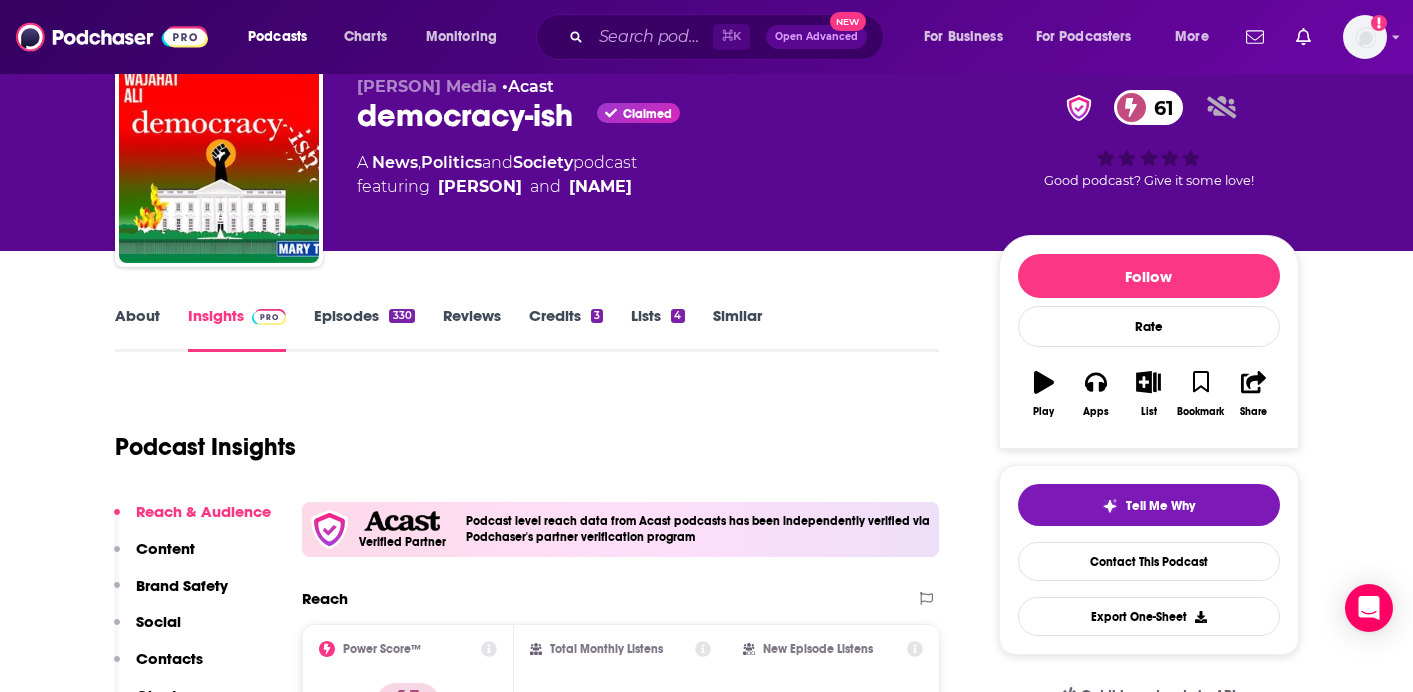 scroll, scrollTop: 0, scrollLeft: 0, axis: both 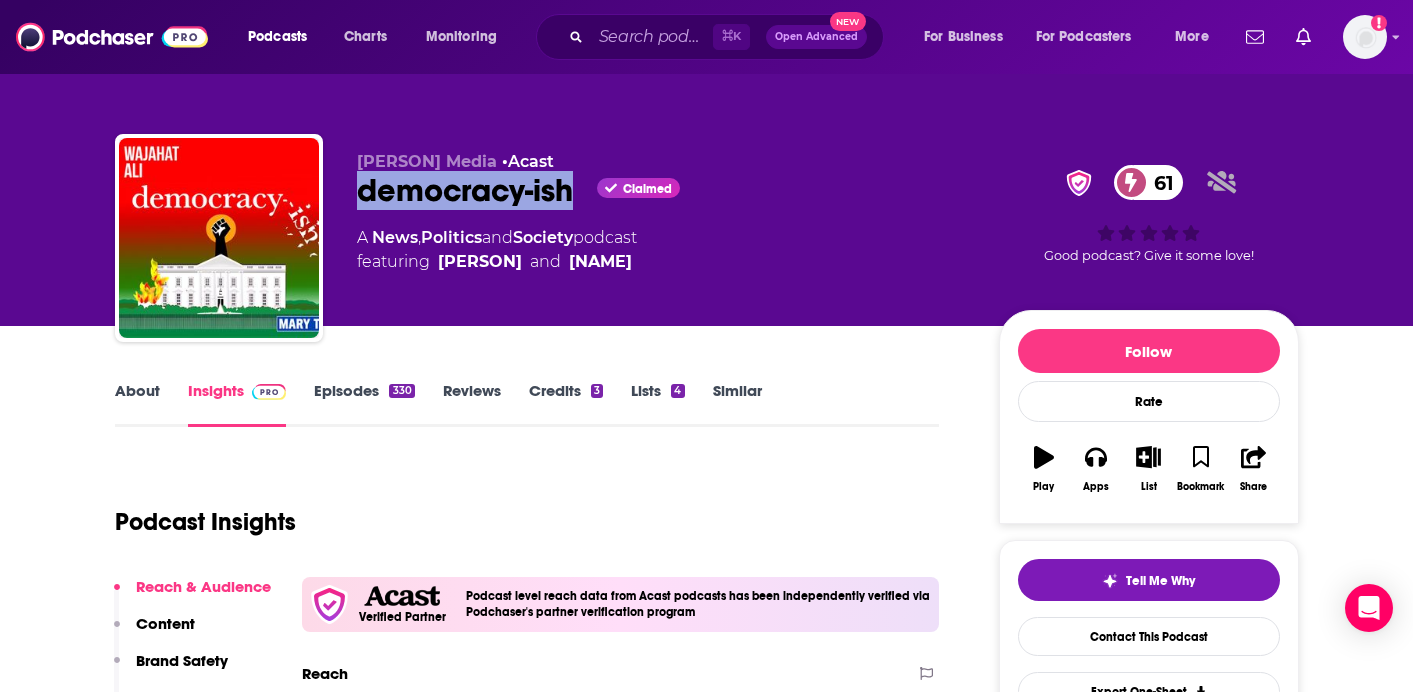 drag, startPoint x: 576, startPoint y: 200, endPoint x: 360, endPoint y: 196, distance: 216.03703 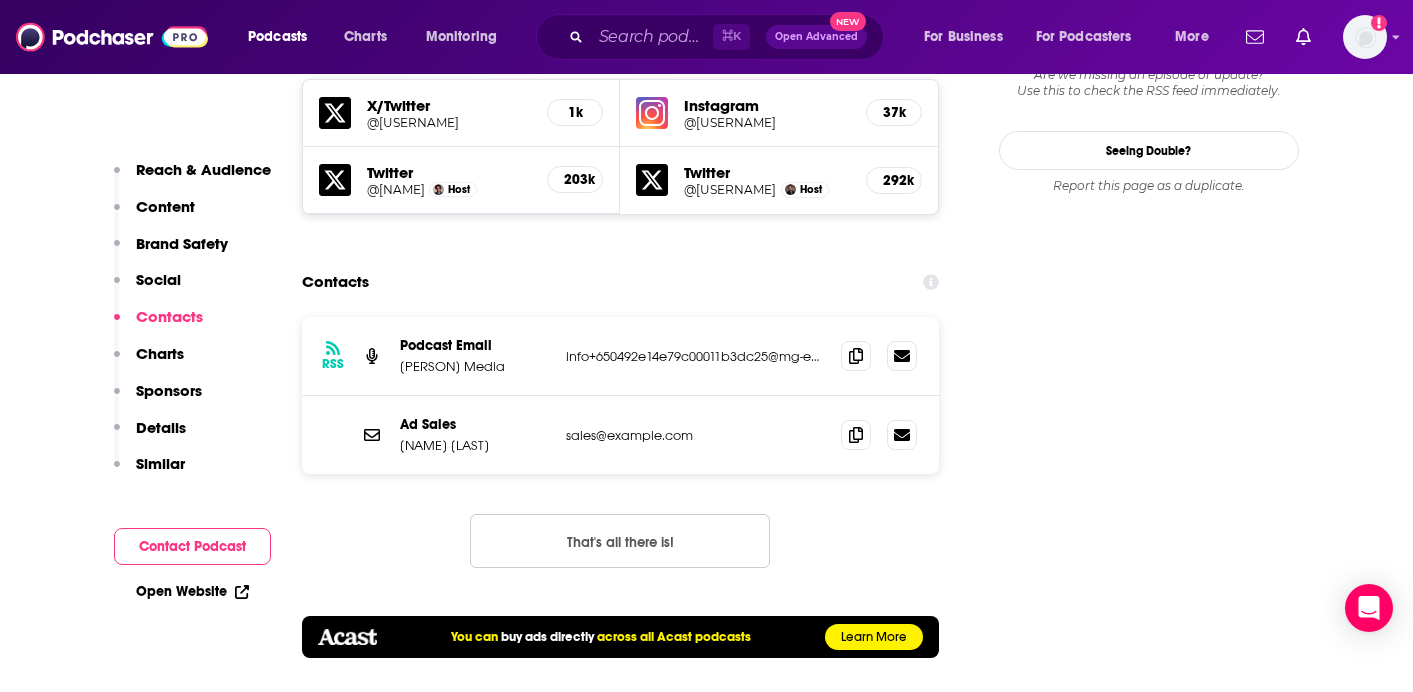 scroll, scrollTop: 2320, scrollLeft: 0, axis: vertical 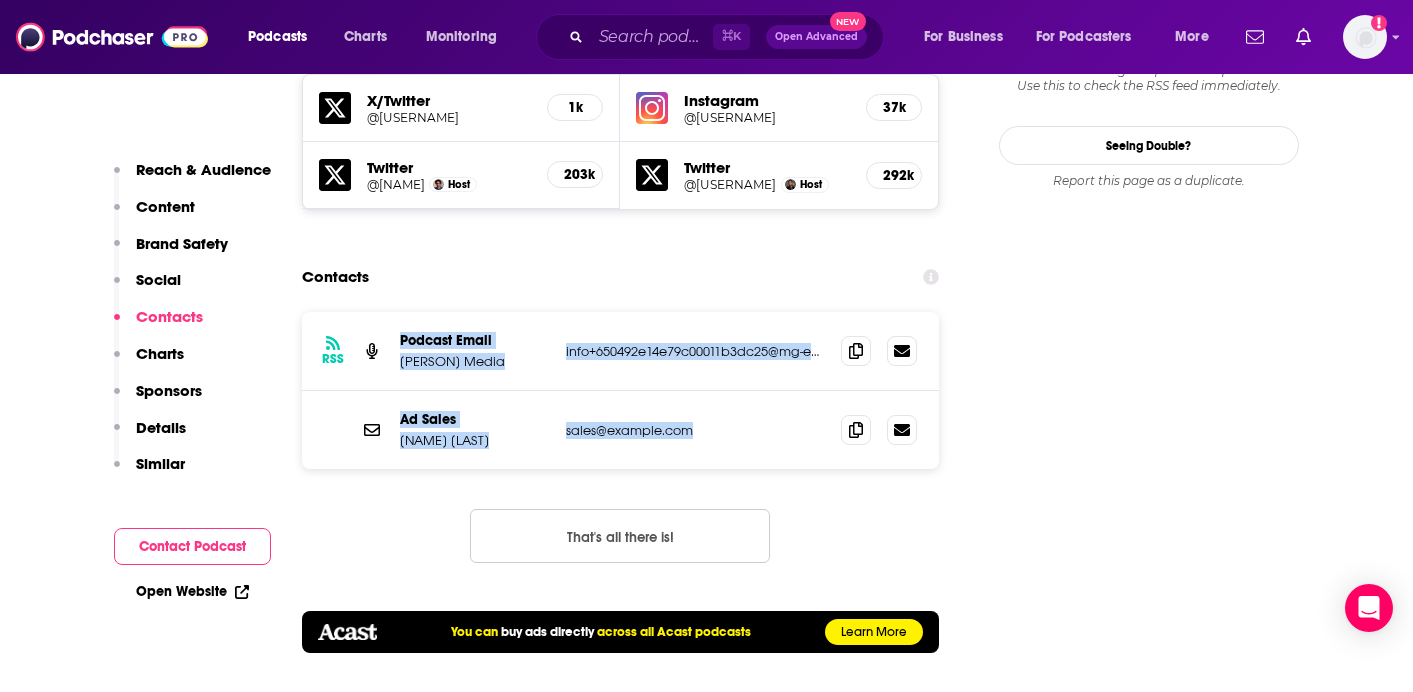 drag, startPoint x: 944, startPoint y: 459, endPoint x: 391, endPoint y: 340, distance: 565.65894 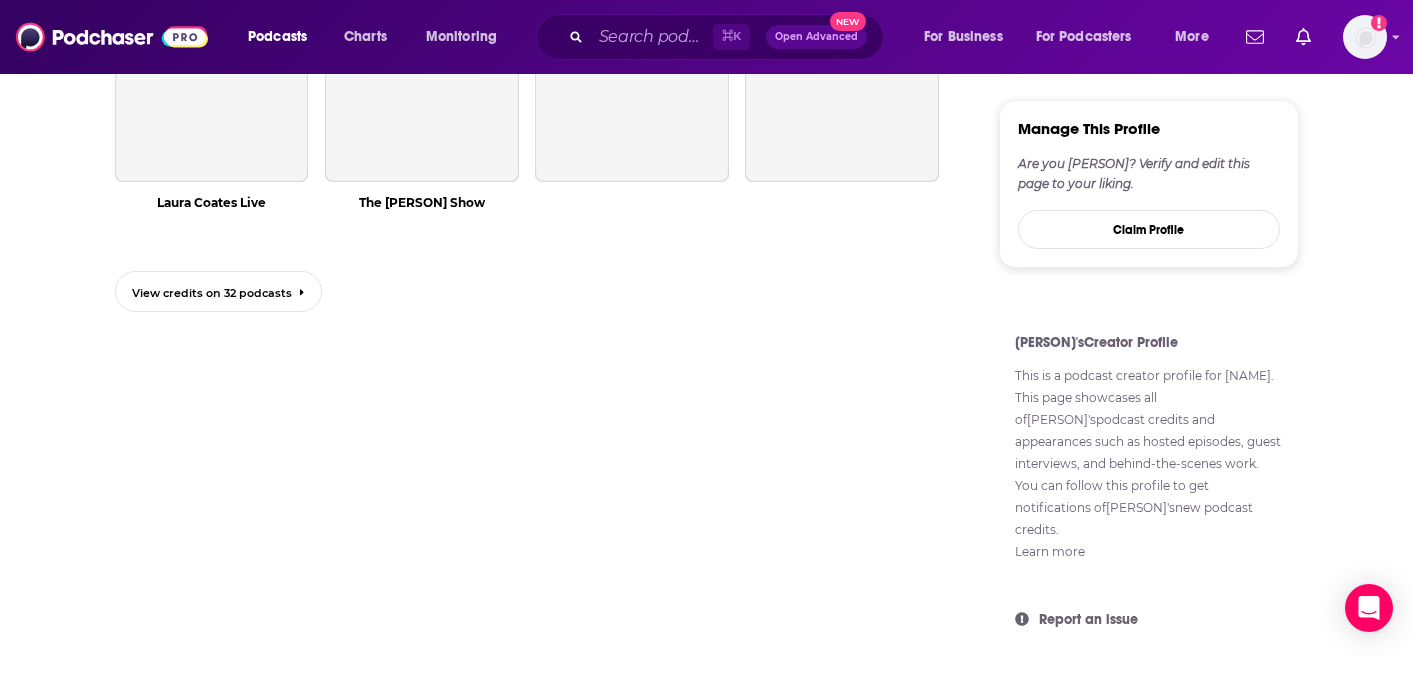 scroll, scrollTop: 0, scrollLeft: 0, axis: both 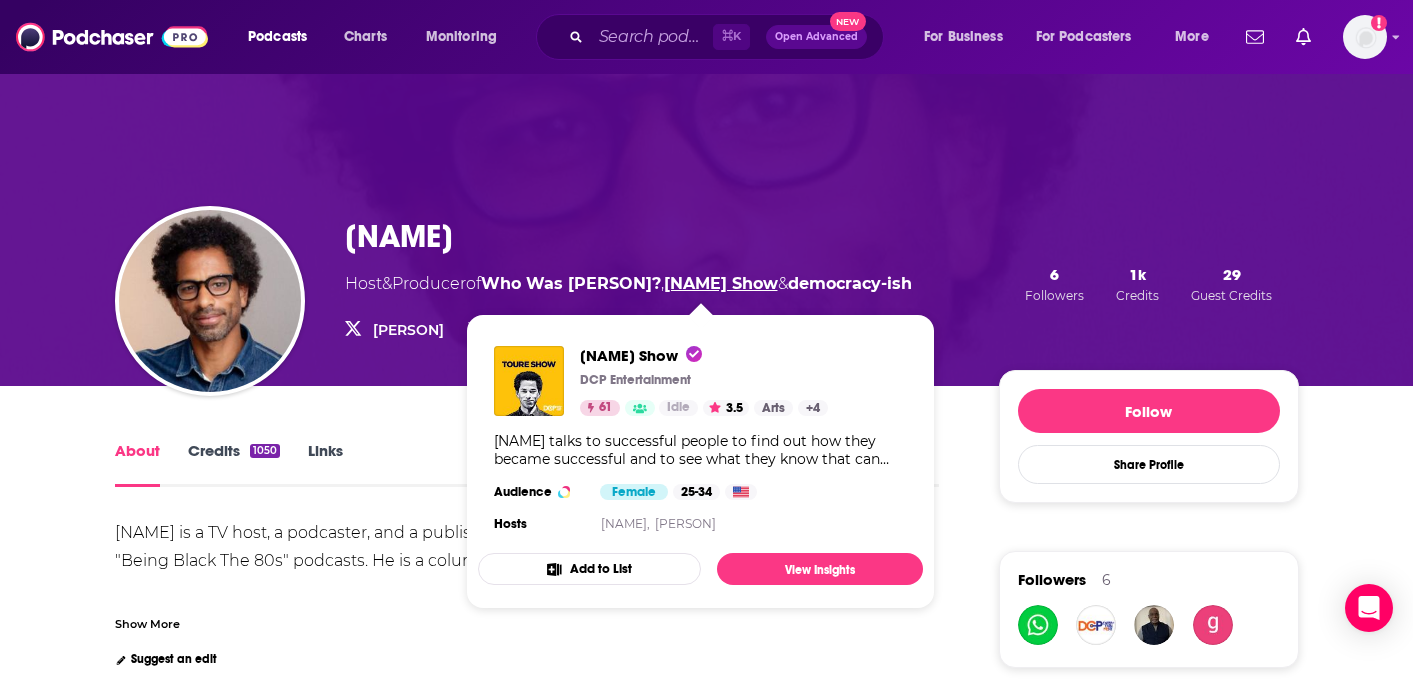 click on "[NAME] Show" at bounding box center (721, 283) 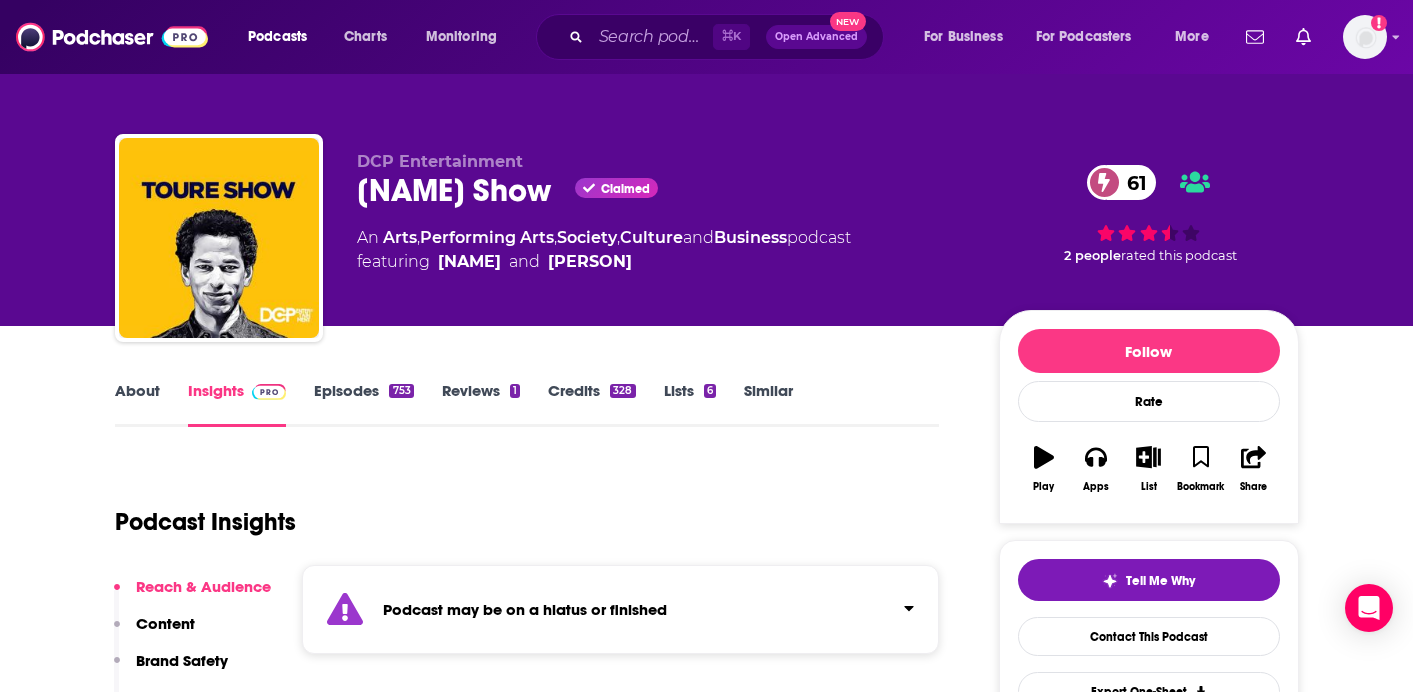 click on "Podcast Insights" at bounding box center [519, 510] 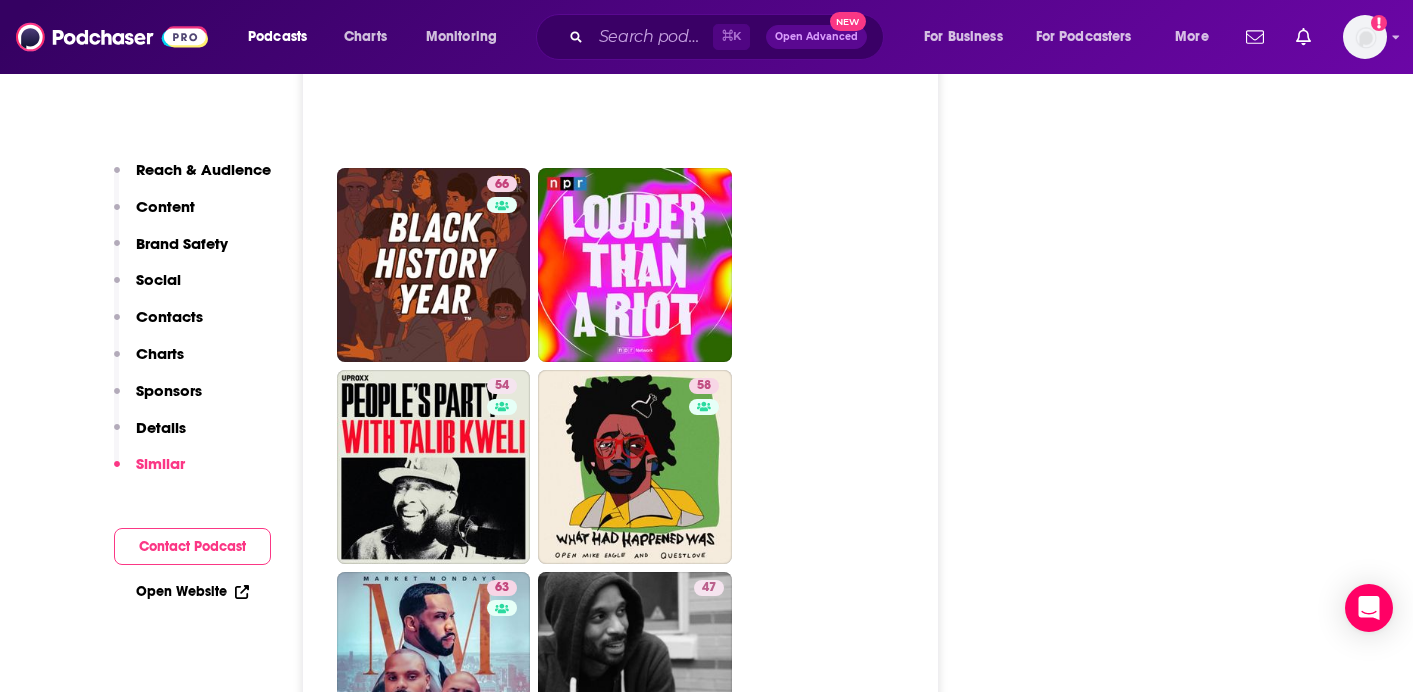 scroll, scrollTop: 5360, scrollLeft: 0, axis: vertical 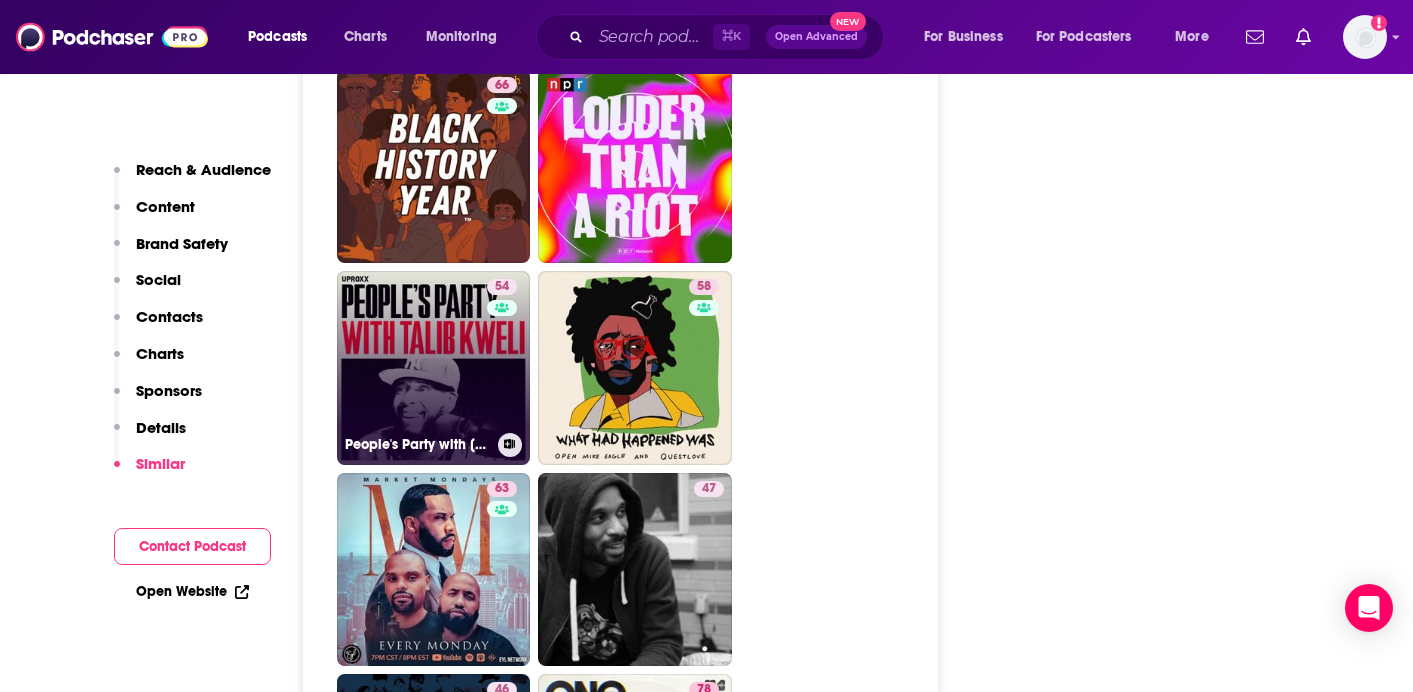 click on "54 People's Party with Talib Kweli" at bounding box center (434, 368) 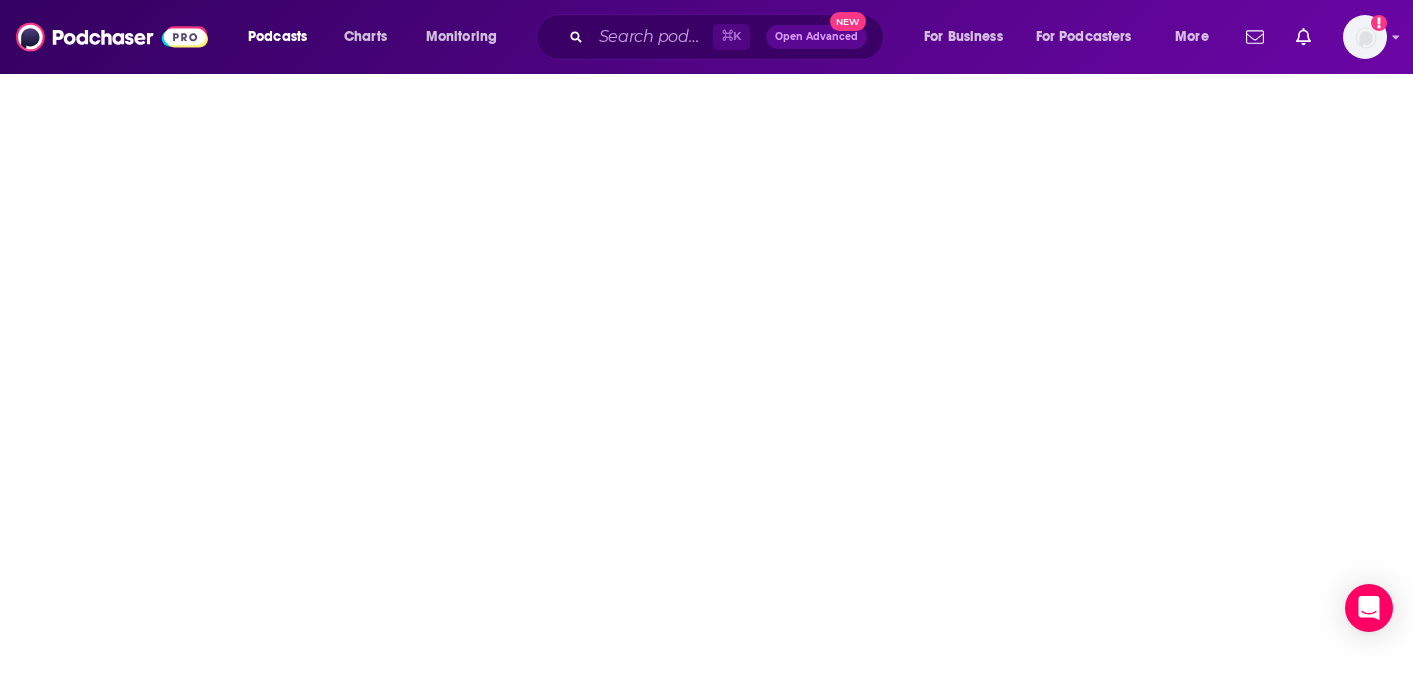 scroll, scrollTop: 0, scrollLeft: 0, axis: both 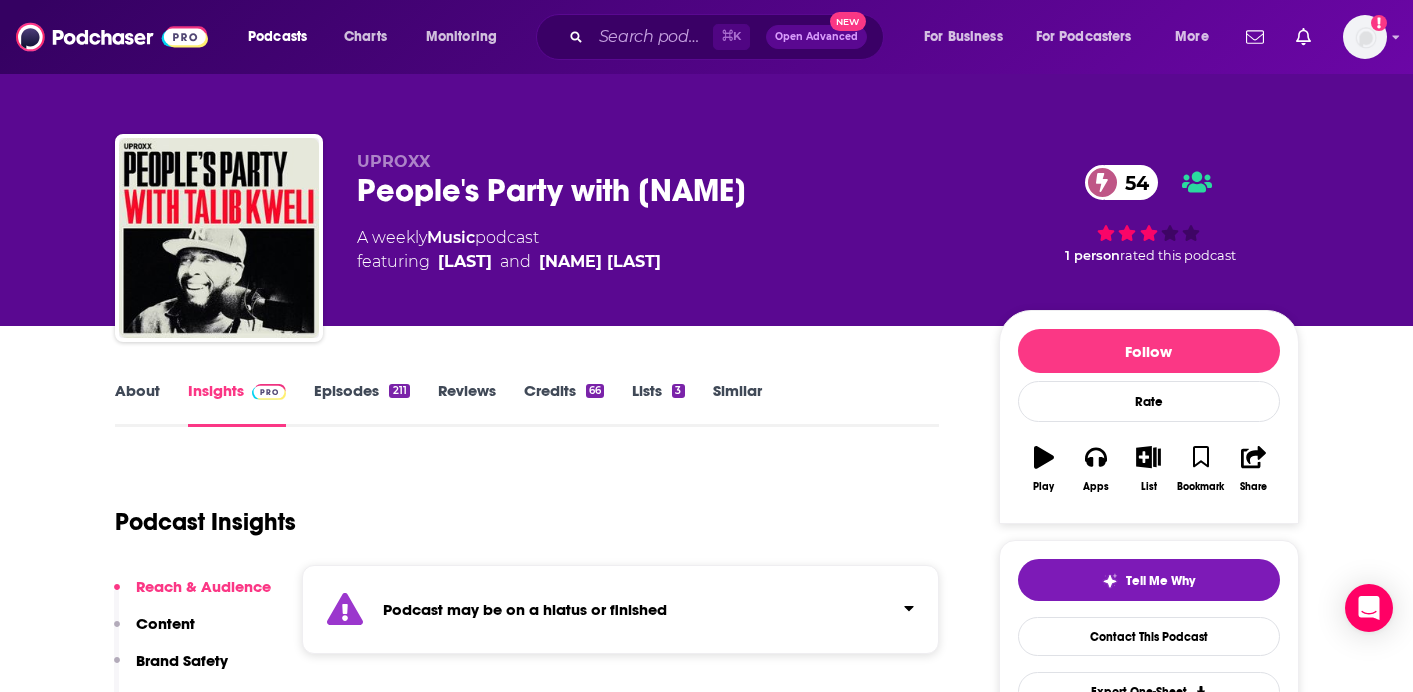 click on "[NAME] [LAST]" at bounding box center (600, 262) 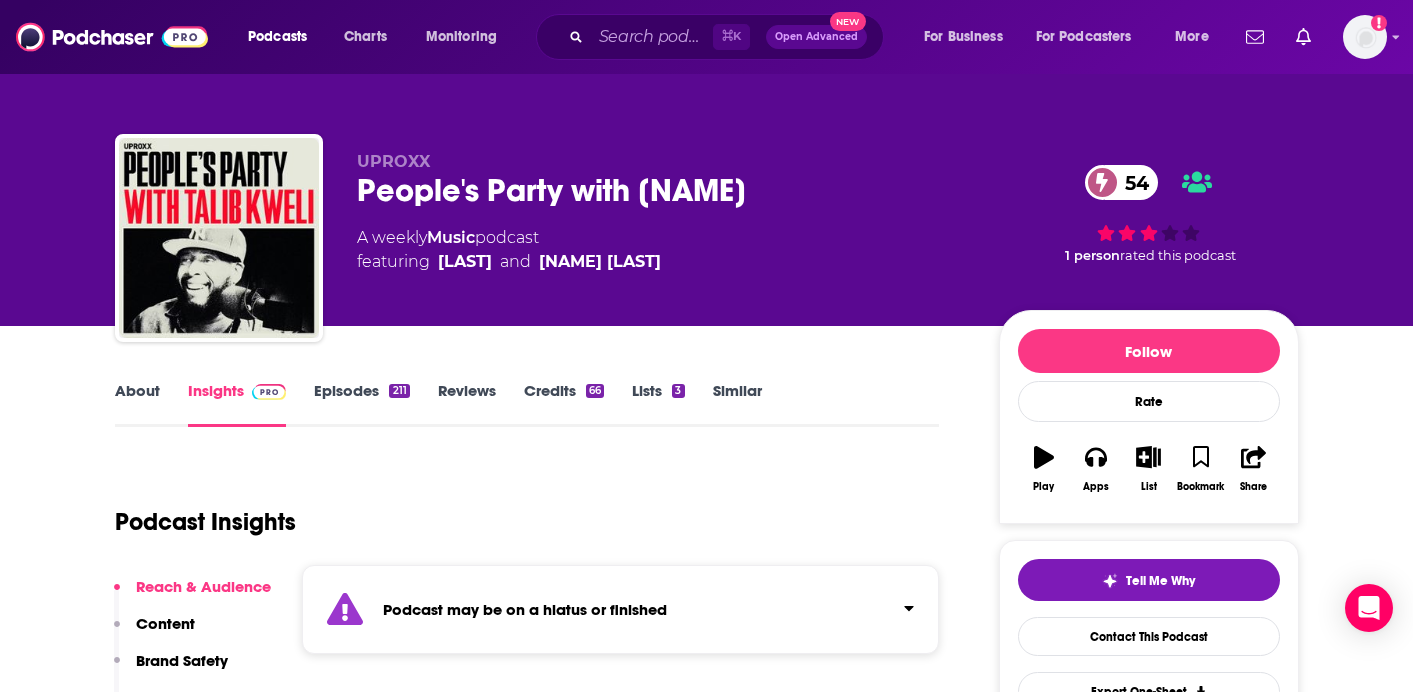 drag, startPoint x: 755, startPoint y: 267, endPoint x: 597, endPoint y: 257, distance: 158.31615 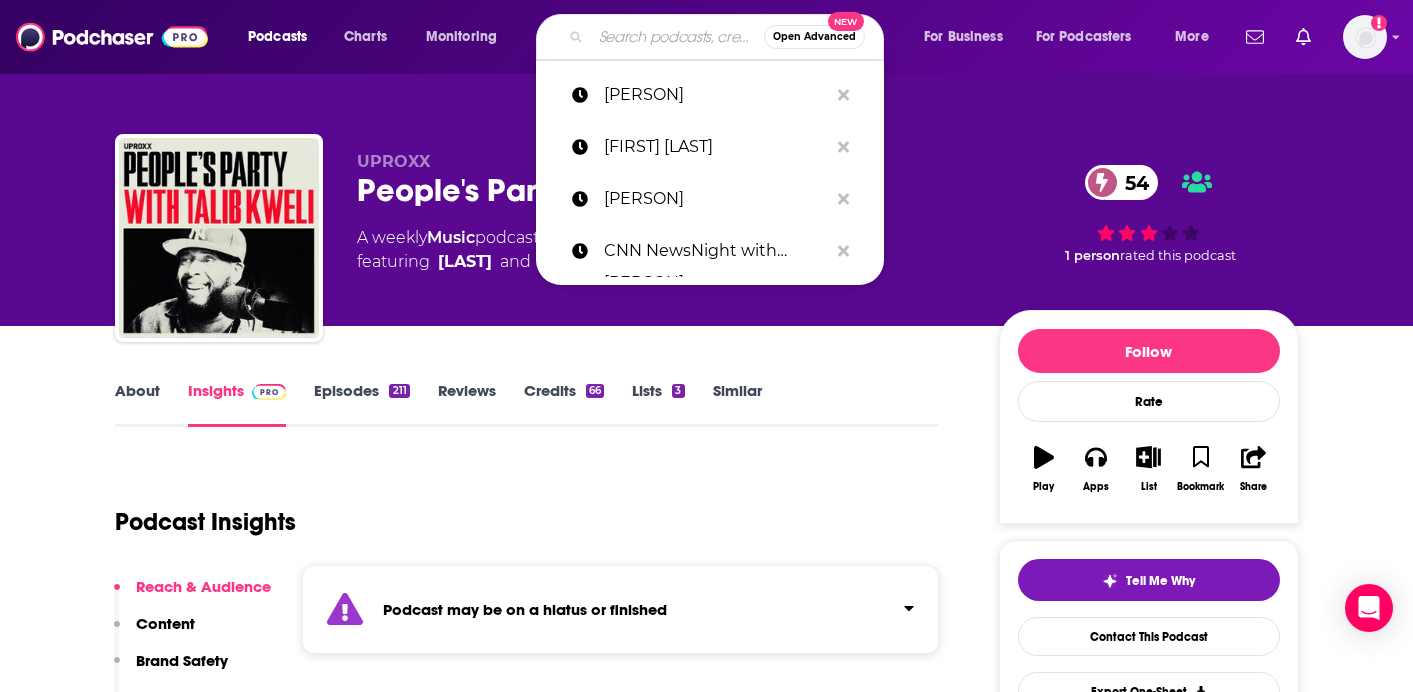 click at bounding box center [677, 37] 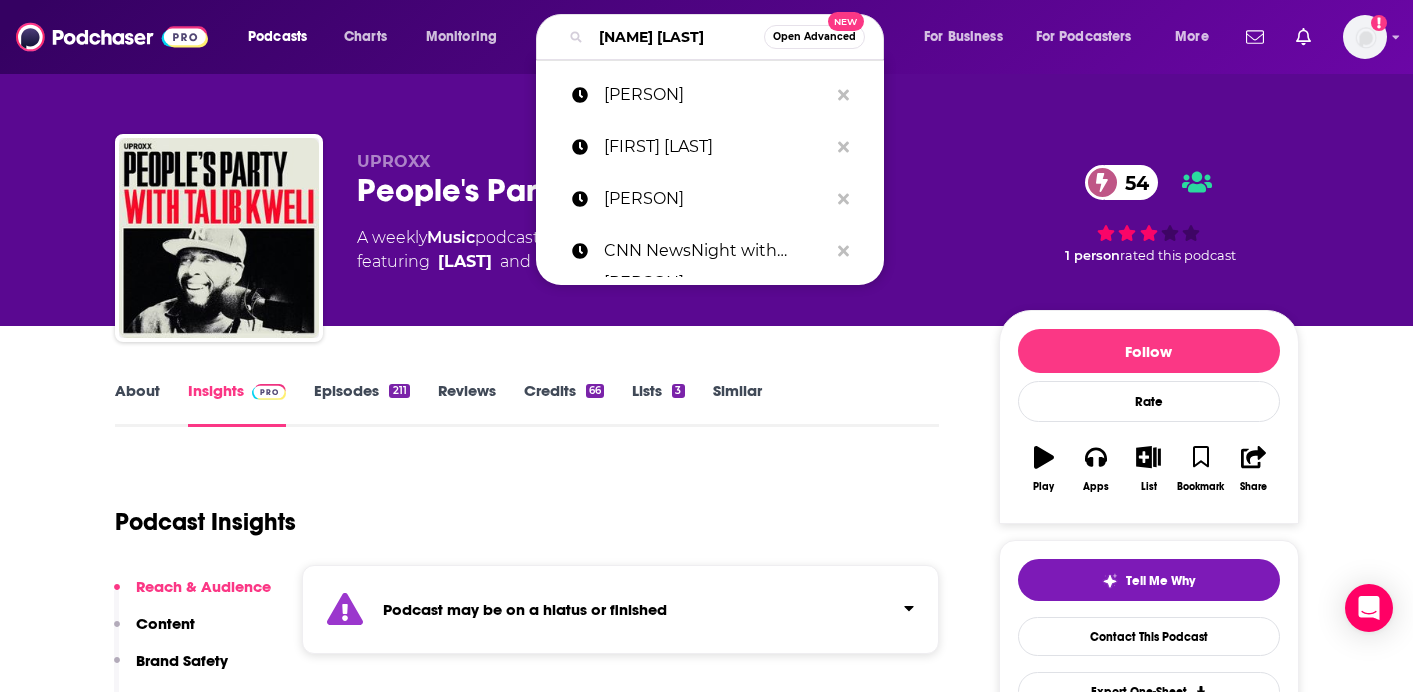scroll, scrollTop: 0, scrollLeft: 21, axis: horizontal 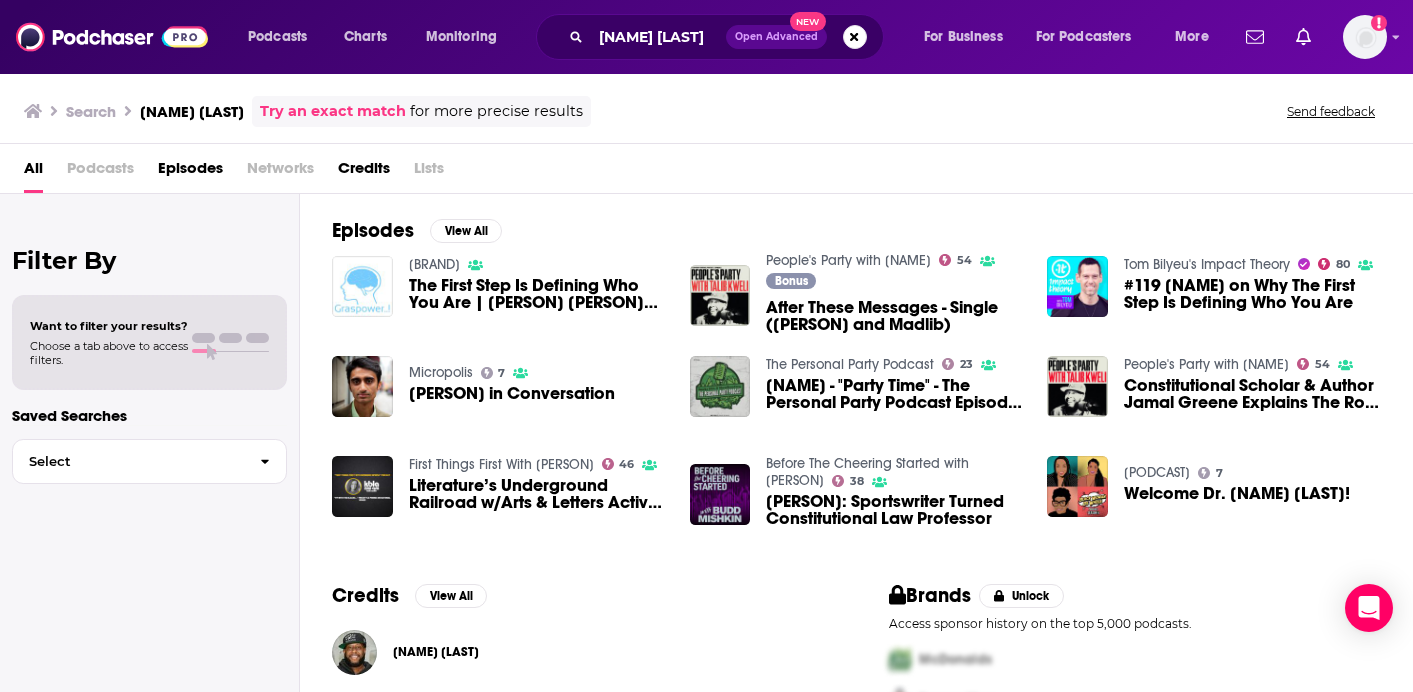 click on "Episodes View All Grasp Power The First Step Is Defining Who You Are | [NAME] [LAST] on Impact Theory People's Party with [NAME] 54 Bonus After These Messages - Single ([NAME] and Madlib) Tom Bilyeu's Impact Theory 80 #119 [NAME] on Why The First Step Is Defining Who You Are Micropolis 7 [NAME] in Conversation
The Personal Party Podcast 23 [NAME] - "Party Time" - The Personal Party Podcast Episode 67 People's Party with [NAME] 54 Constitutional Scholar & Author [NAME] [LAST] Explains The Role Of The Facebook Oversight Committee, The Banning Of [NAME], The Limits Of Free Speech, And The Difference Between Individual And Societal Rights First Things First With [NAME] [LAST] 46 Literature’s Underground Railroad w/Arts & Letters Activist Dr. [NAME] [LAST] Before The Cheering Started with [NAME] [LAST] 38 JAMAL [LAST]: Sportswriter Turned Constitutional Law Professor Black Woman Be Whole Podcast 7 Welcome Dr. [NAME] [LAST]!" at bounding box center [856, 376] 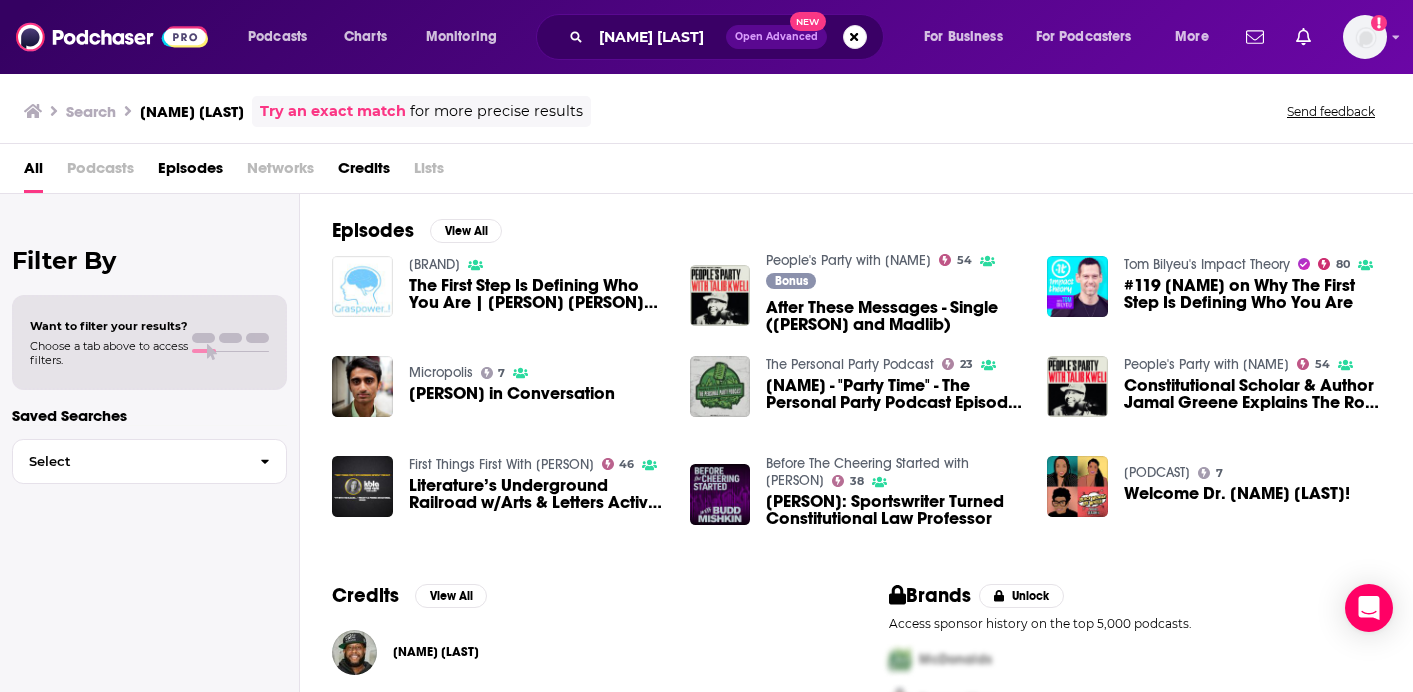 click on "Credits View All [PERSON]" at bounding box center (578, 672) 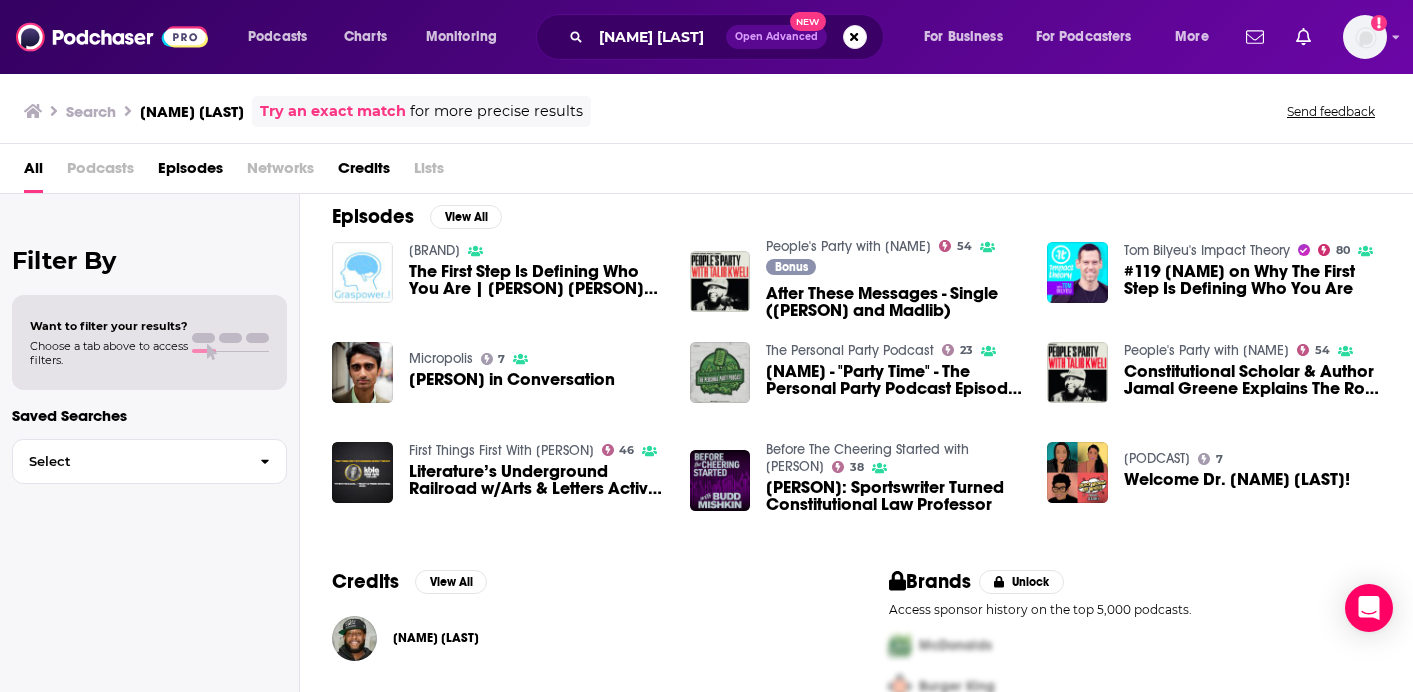 scroll, scrollTop: 0, scrollLeft: 0, axis: both 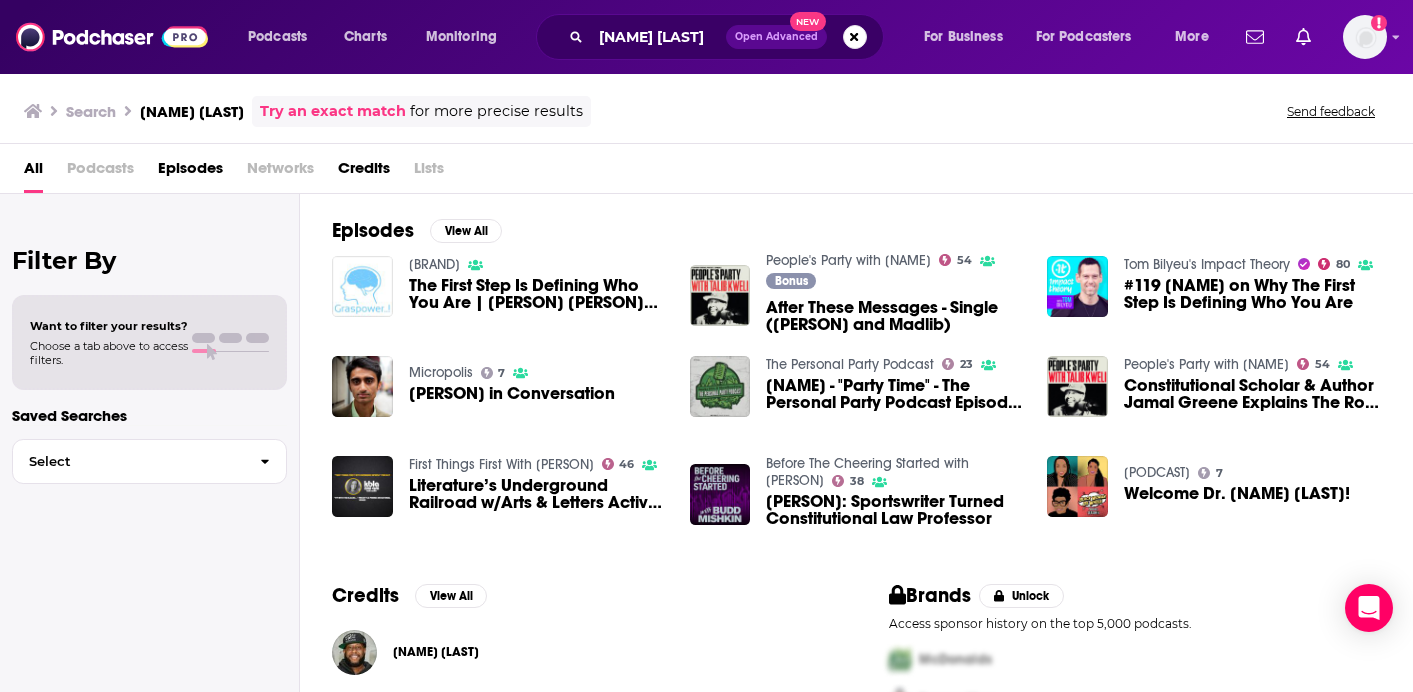 click on "After These Messages - Single ([PERSON] and Madlib)" at bounding box center [894, 316] 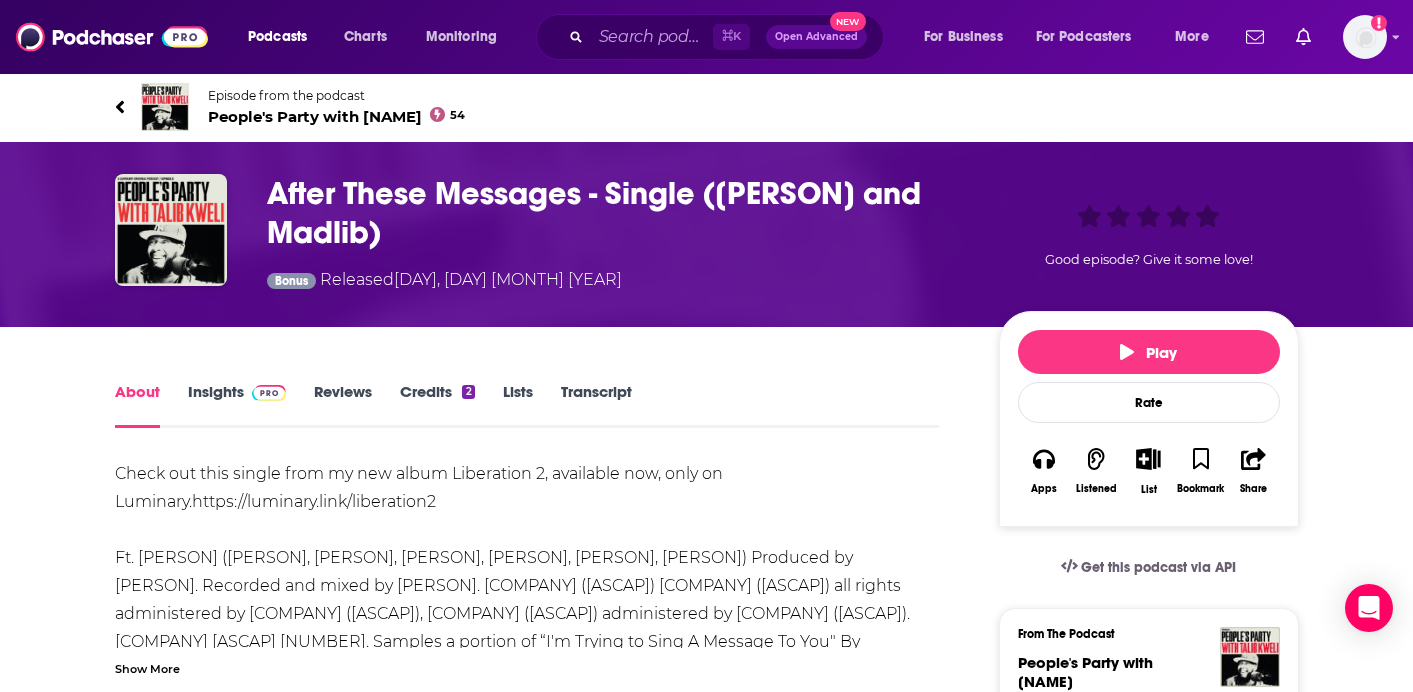 click on "About Insights Reviews Credits 2 Lists Transcript Check out this single from my new album Liberation 2, available now, only on Luminary. https://luminary.link/liberation2 Ft. [PERSON] ([PERSON], [PERSON], [PERSON], [PERSON], [PERSON], [PERSON]) Produced by Madlib. Recorded and mixed by Federico "c sik'' Lopez. Pen Skills Music (BMI) Songs of Windswept Pacific (BMI) all rights administered by BMG Rights Management (US) LLC, Loop Digga Publishing (BMI) administered by Sony/ATV Songs LLC. AMANIAINTHERE ASCAP 6845284. Samples a portion of “I'm Trying to Sing A Message To You" By Luther Ingram, published by Irving c/o UMPG / Malaco. Sample Clearances by DMG Clearances, Inc. A&R Administration by Donna Dragotta Show More Creators & Guests View All Add Creators Host [PERSON] Host [PERSON] Add Creators Episode Reviews This episode hasn't been reviewed yet. You can add a review to show others what you thought. Play Rate Apps Listened List Share 3" at bounding box center (707, 1123) 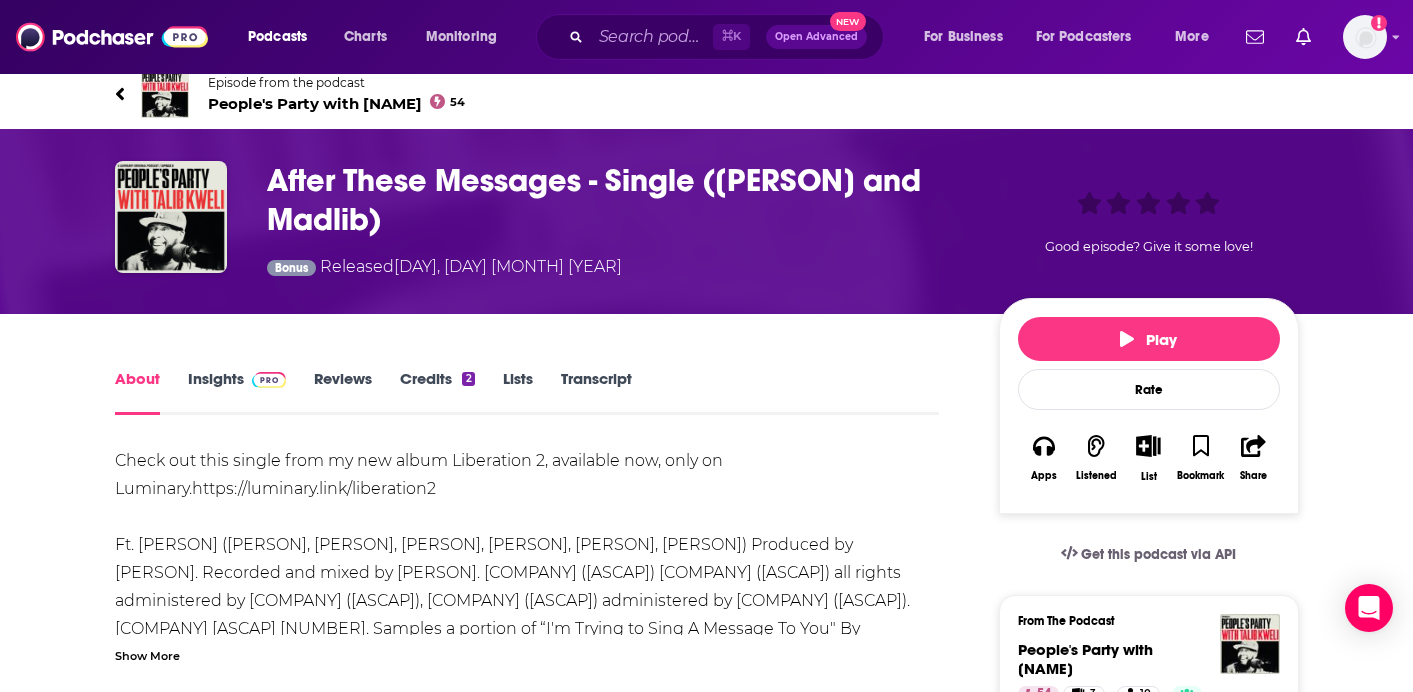 scroll, scrollTop: 0, scrollLeft: 0, axis: both 